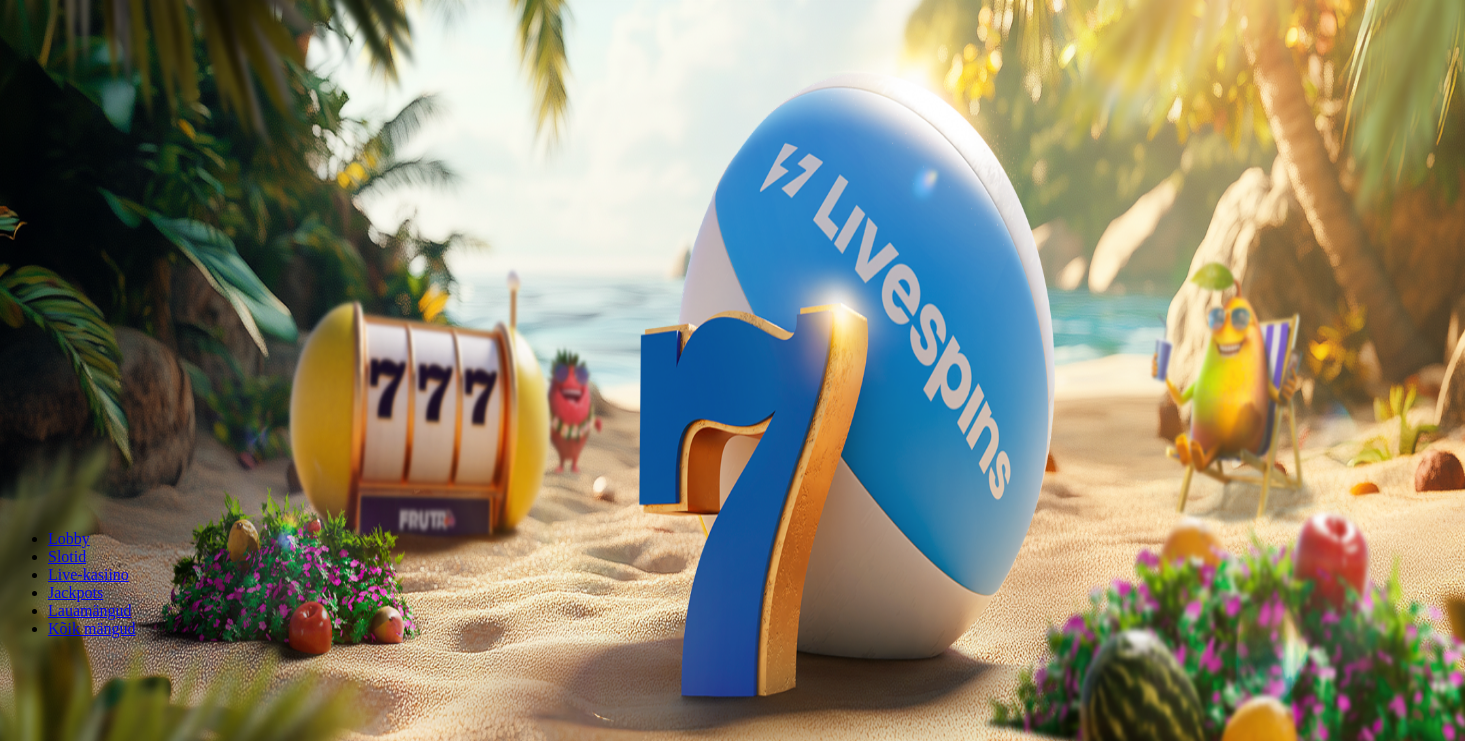 scroll, scrollTop: 0, scrollLeft: 0, axis: both 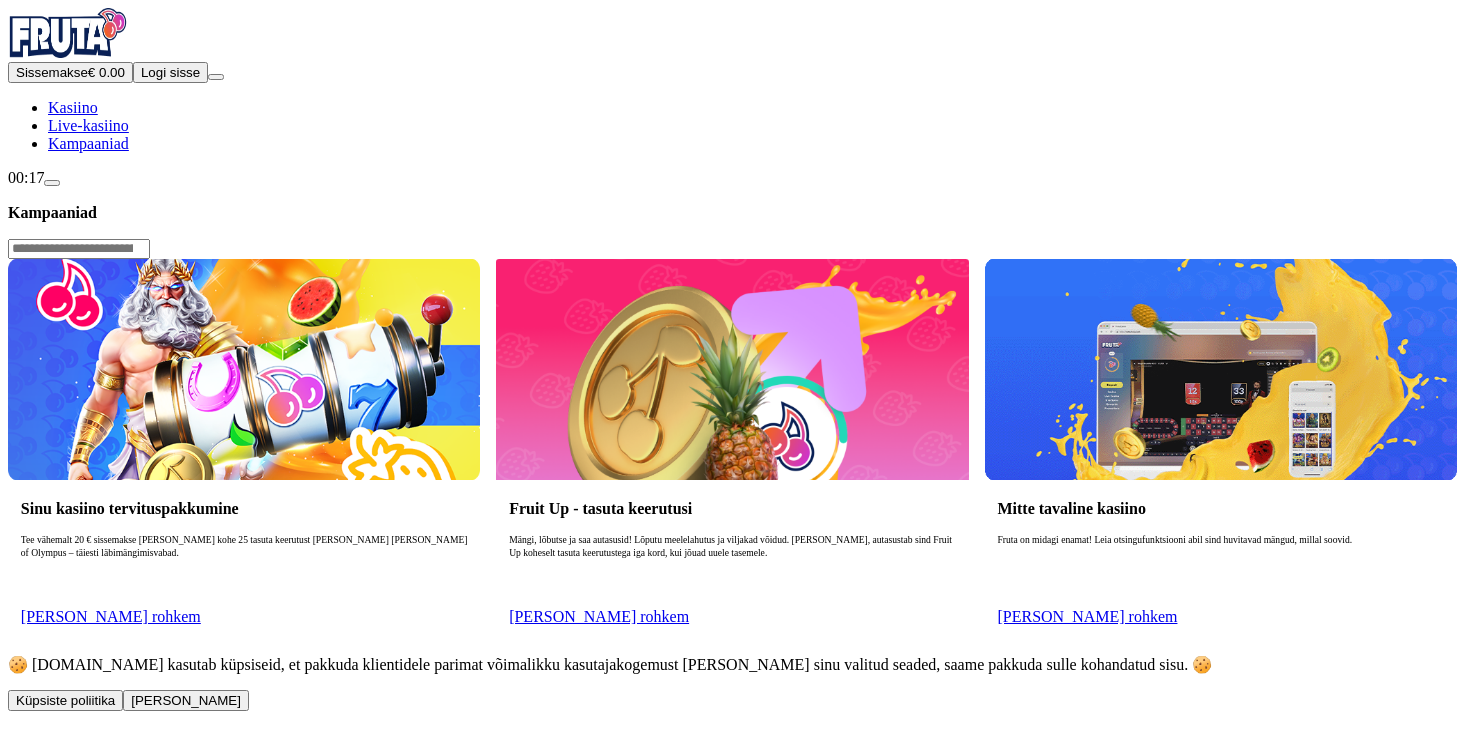 click on "[PERSON_NAME] rohkem" at bounding box center [111, 616] 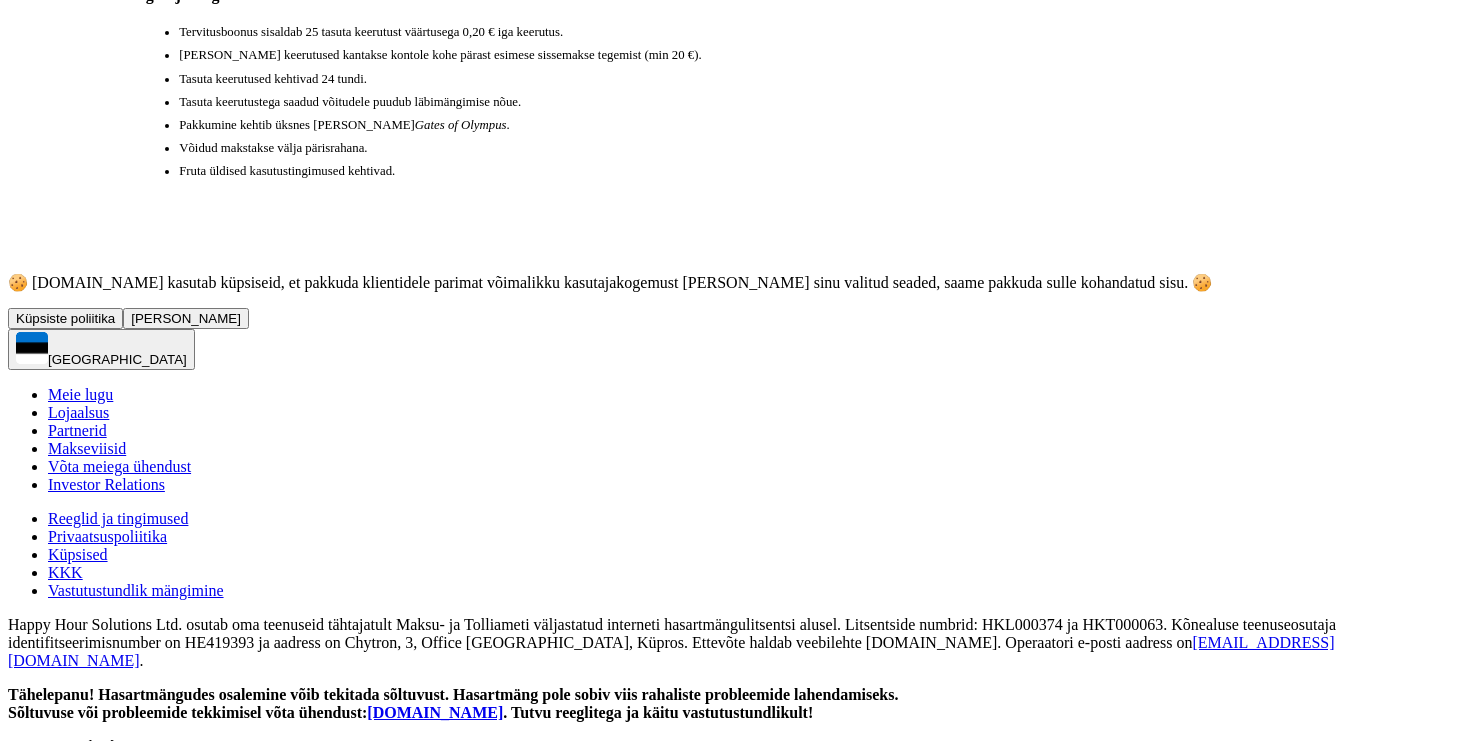 scroll, scrollTop: 1061, scrollLeft: 0, axis: vertical 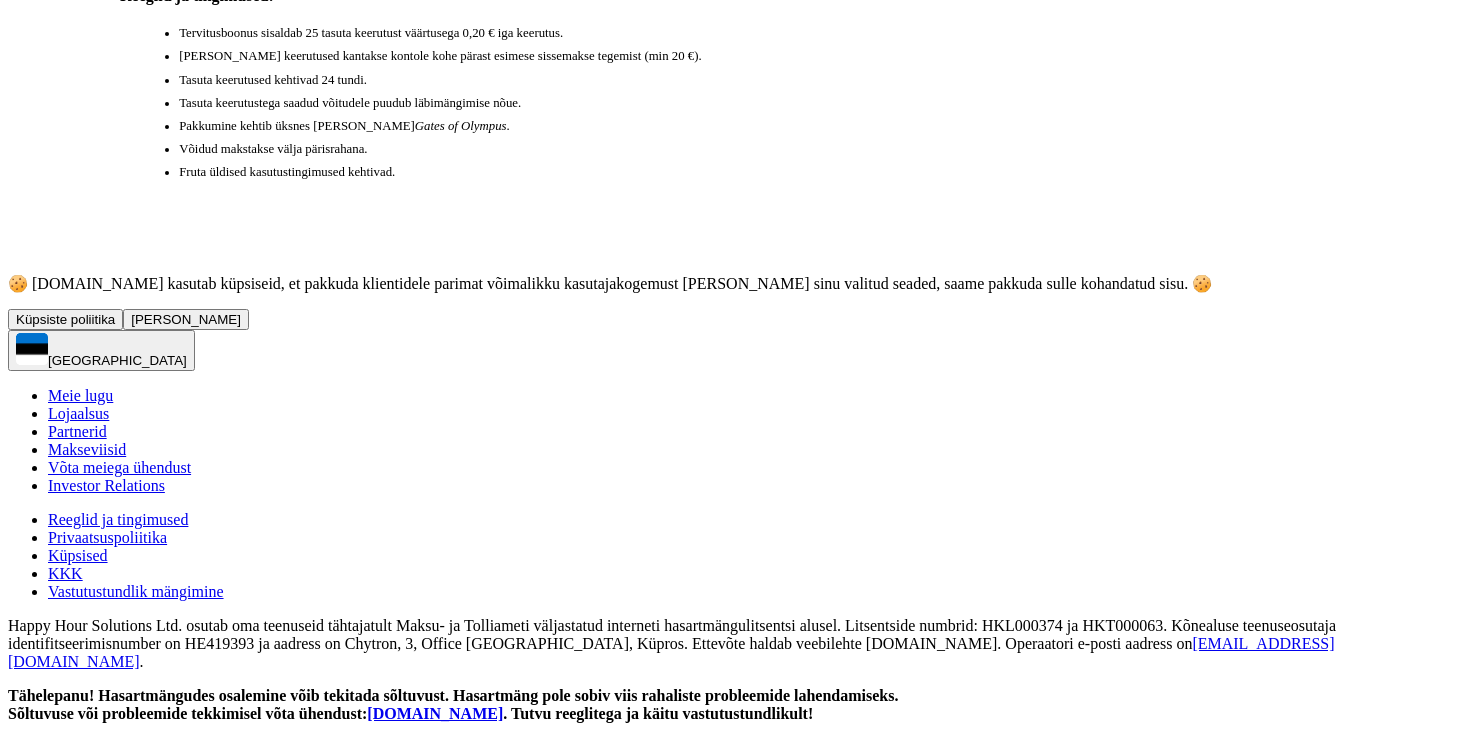 click on "Reeglid ja tingimused" at bounding box center [118, 519] 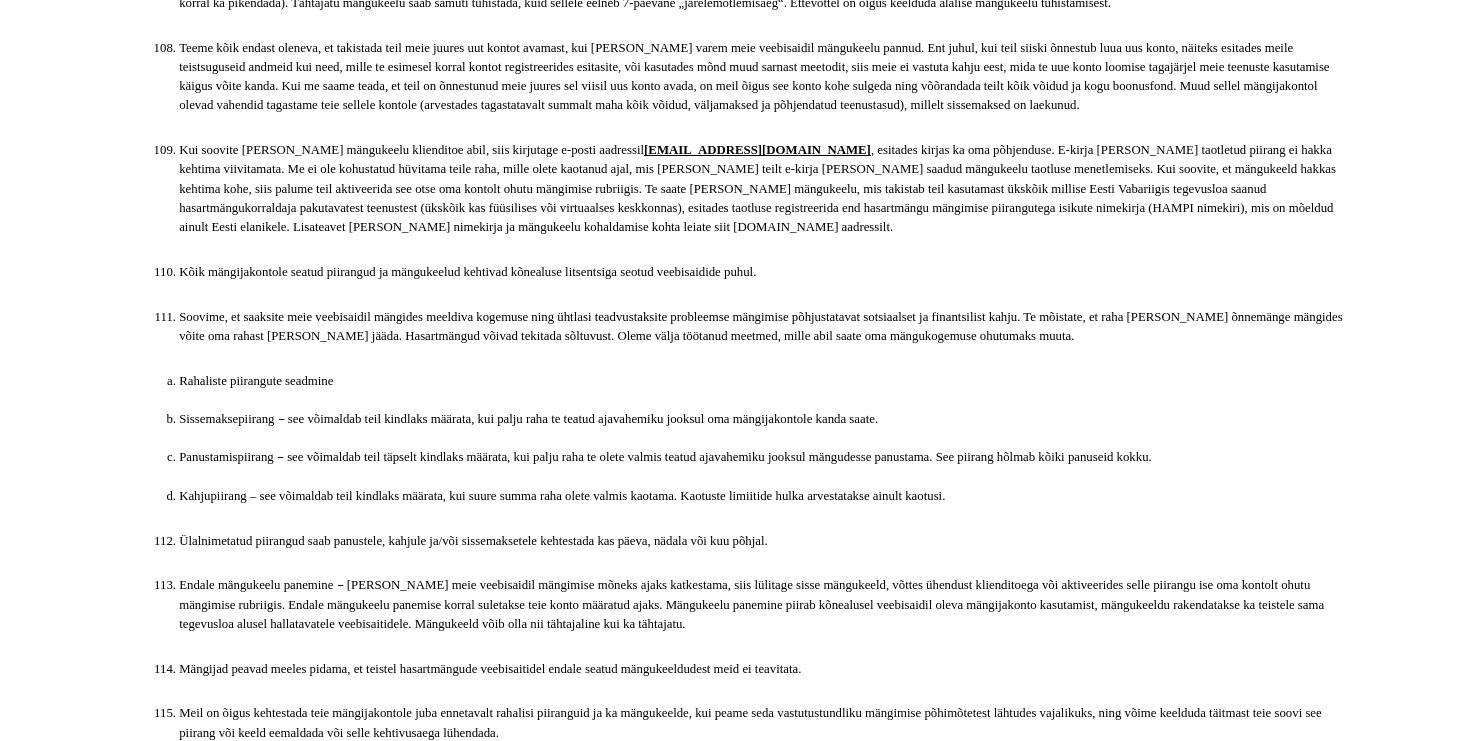 scroll, scrollTop: 13111, scrollLeft: 0, axis: vertical 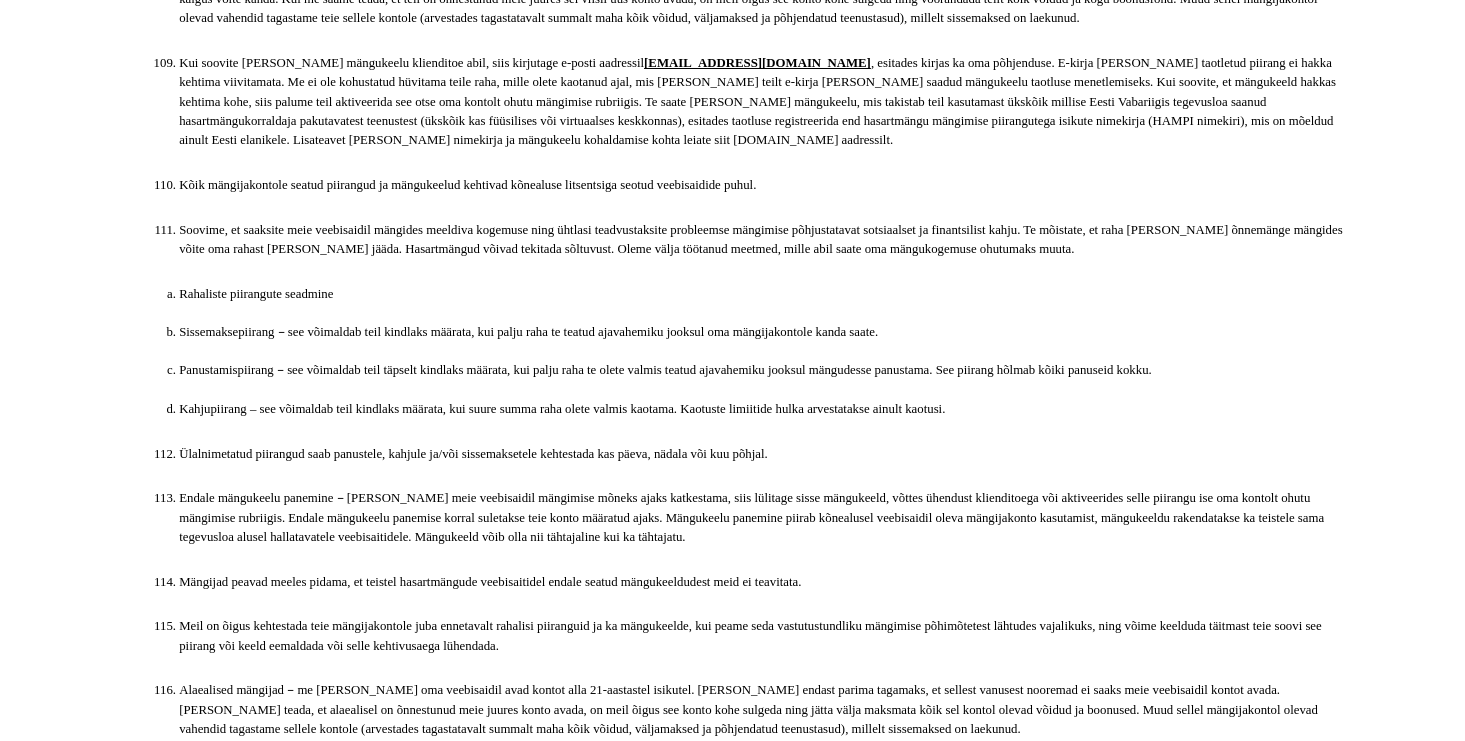 click on "Kasiino" at bounding box center (73, -13004) 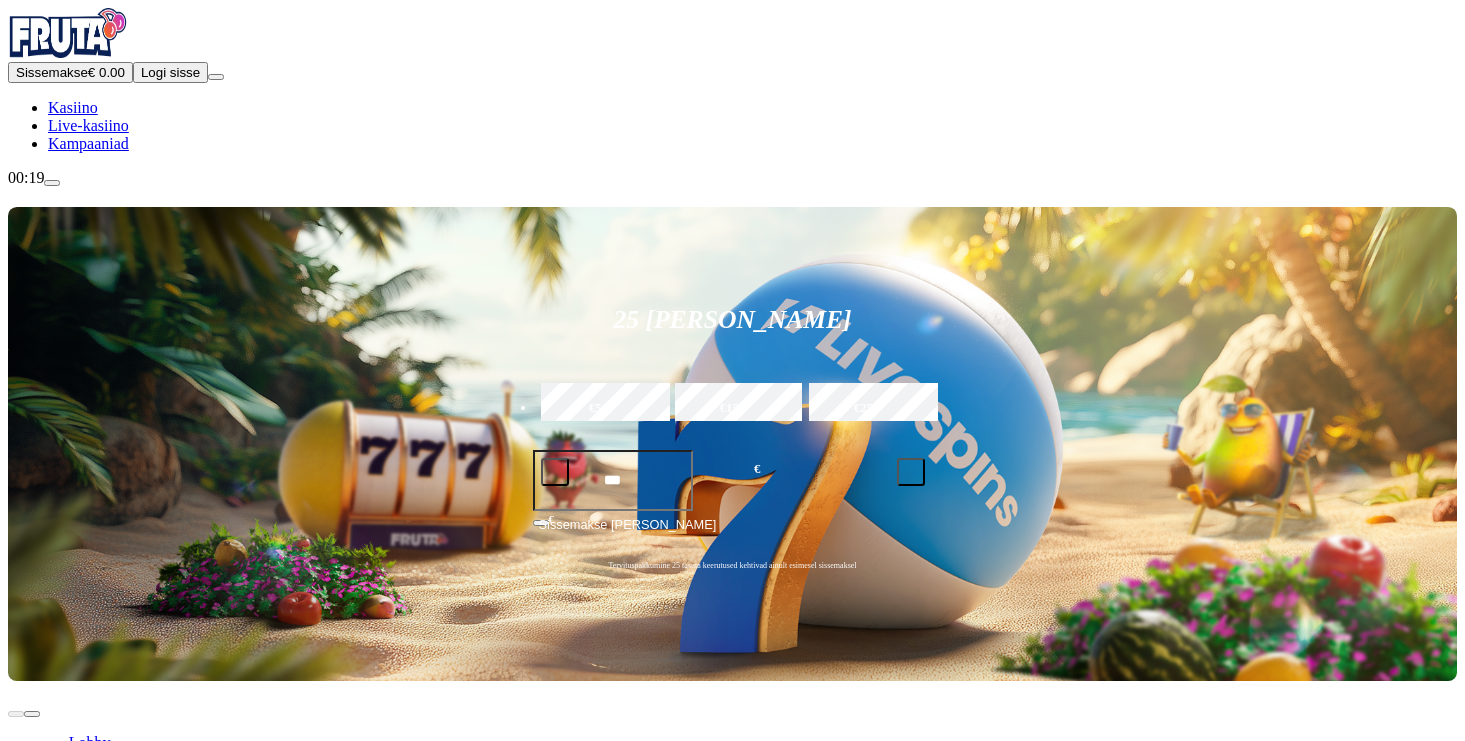 click at bounding box center [1021, 780] 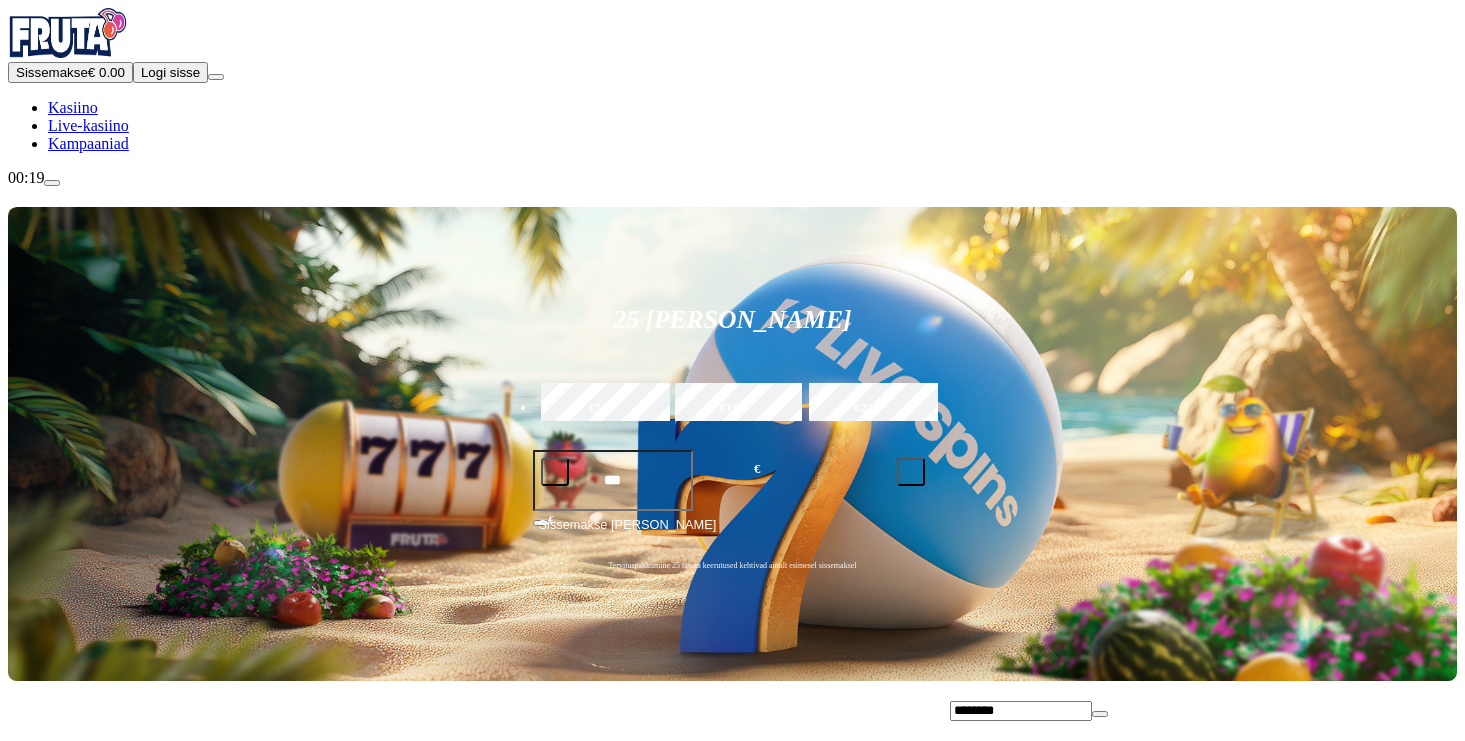 type on "*********" 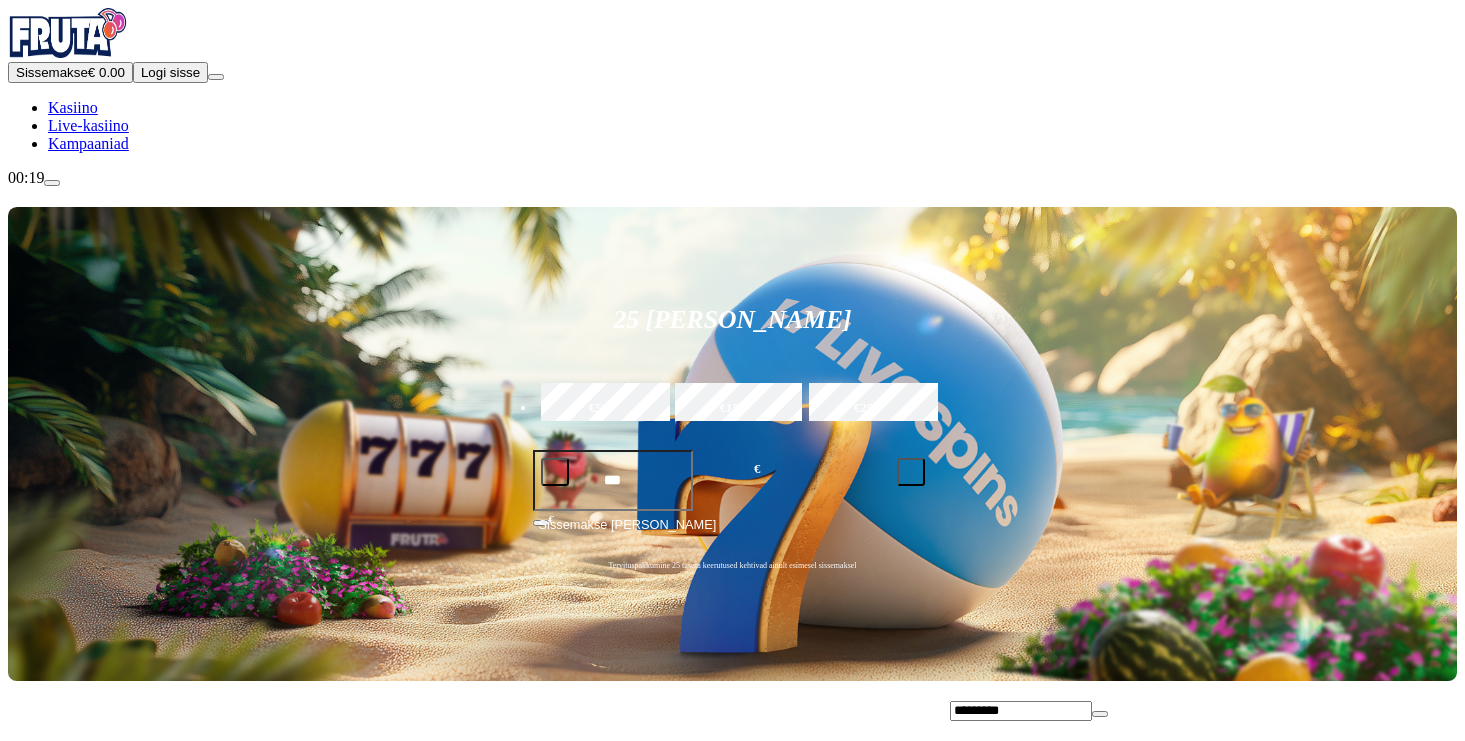 type 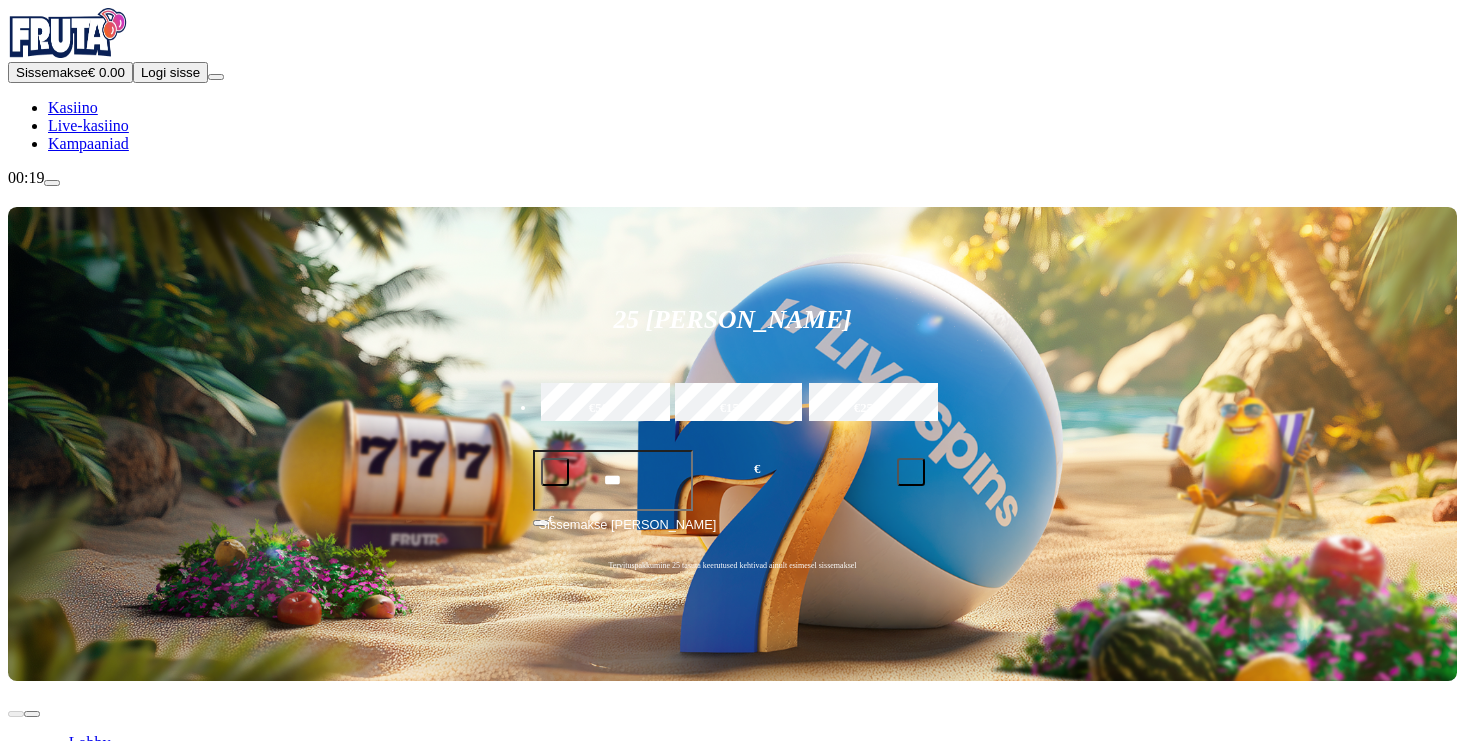 click on "***" at bounding box center (613, 480) 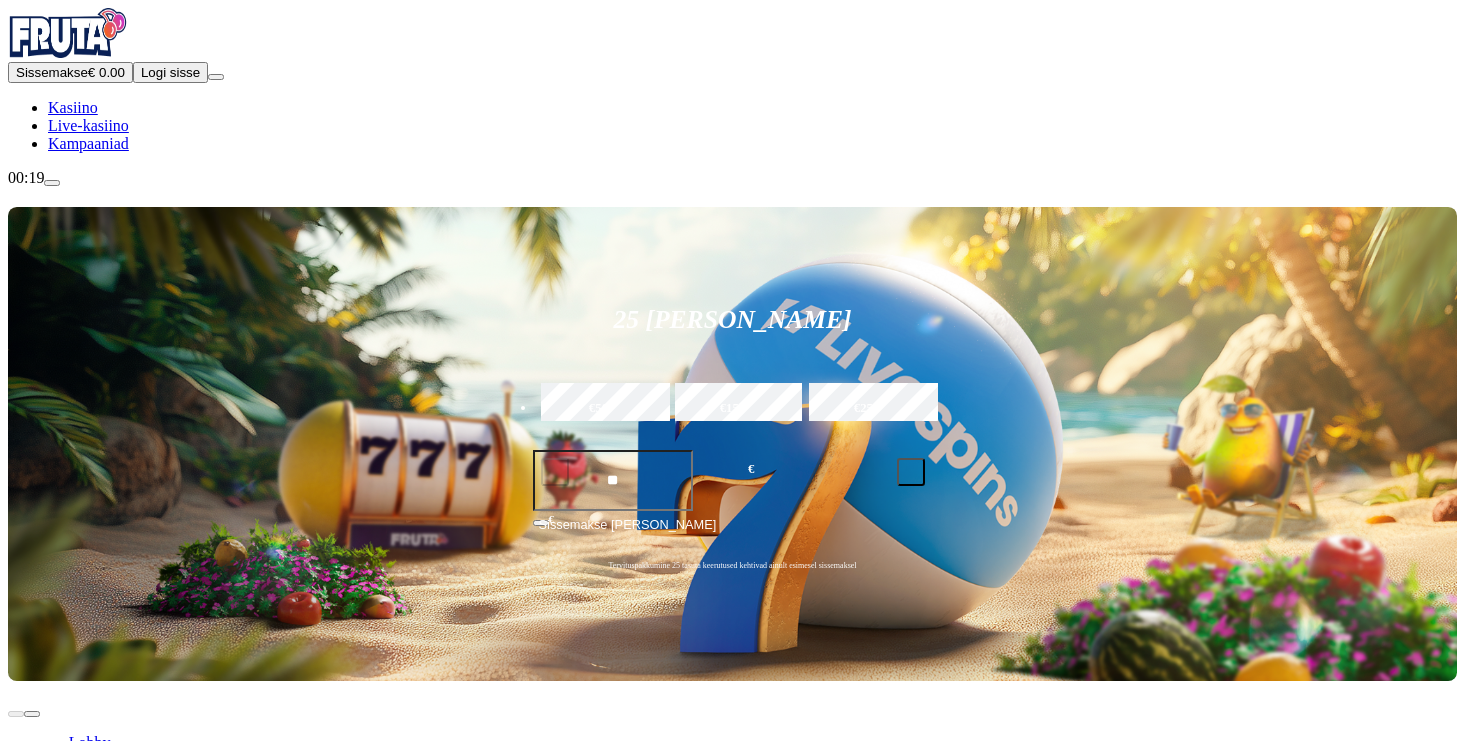 type on "**" 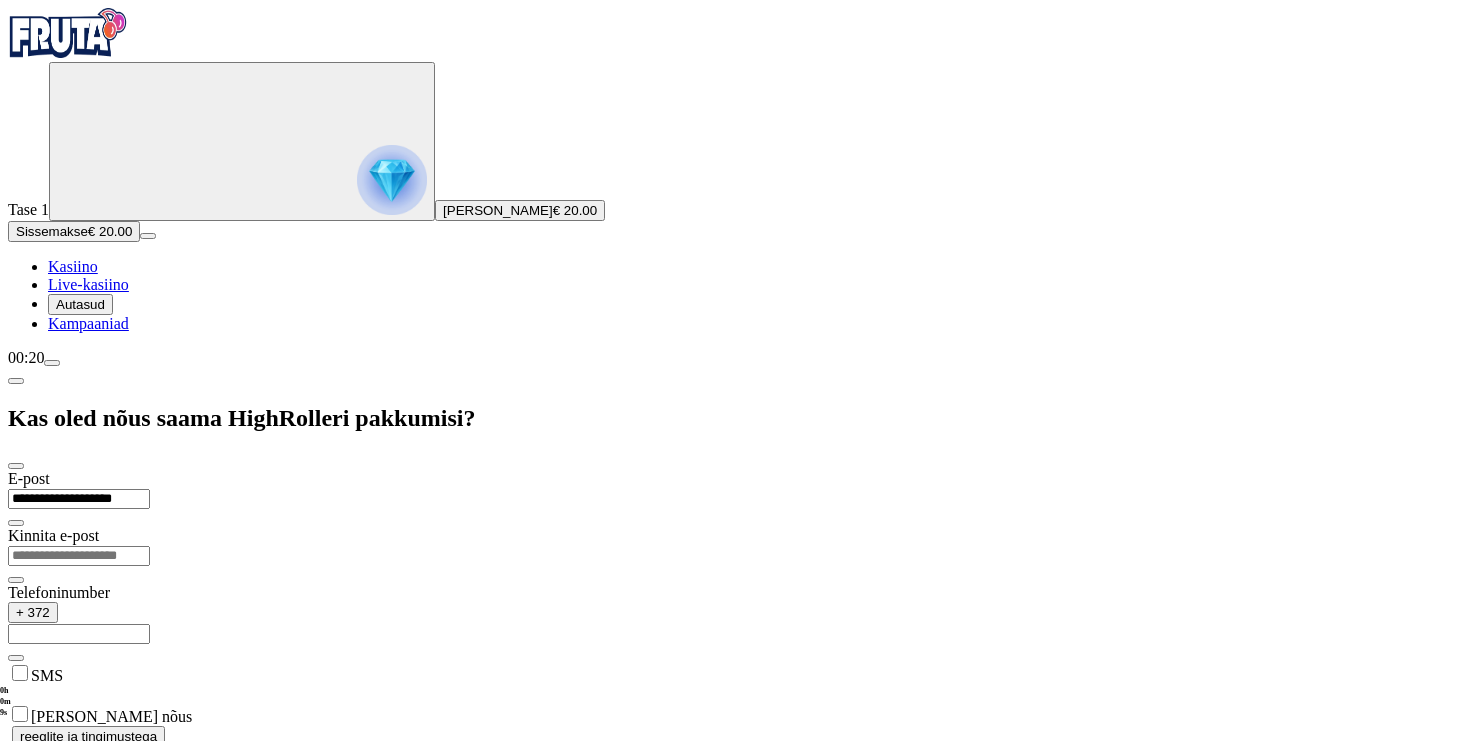 drag, startPoint x: 472, startPoint y: 133, endPoint x: 173, endPoint y: 130, distance: 299.01505 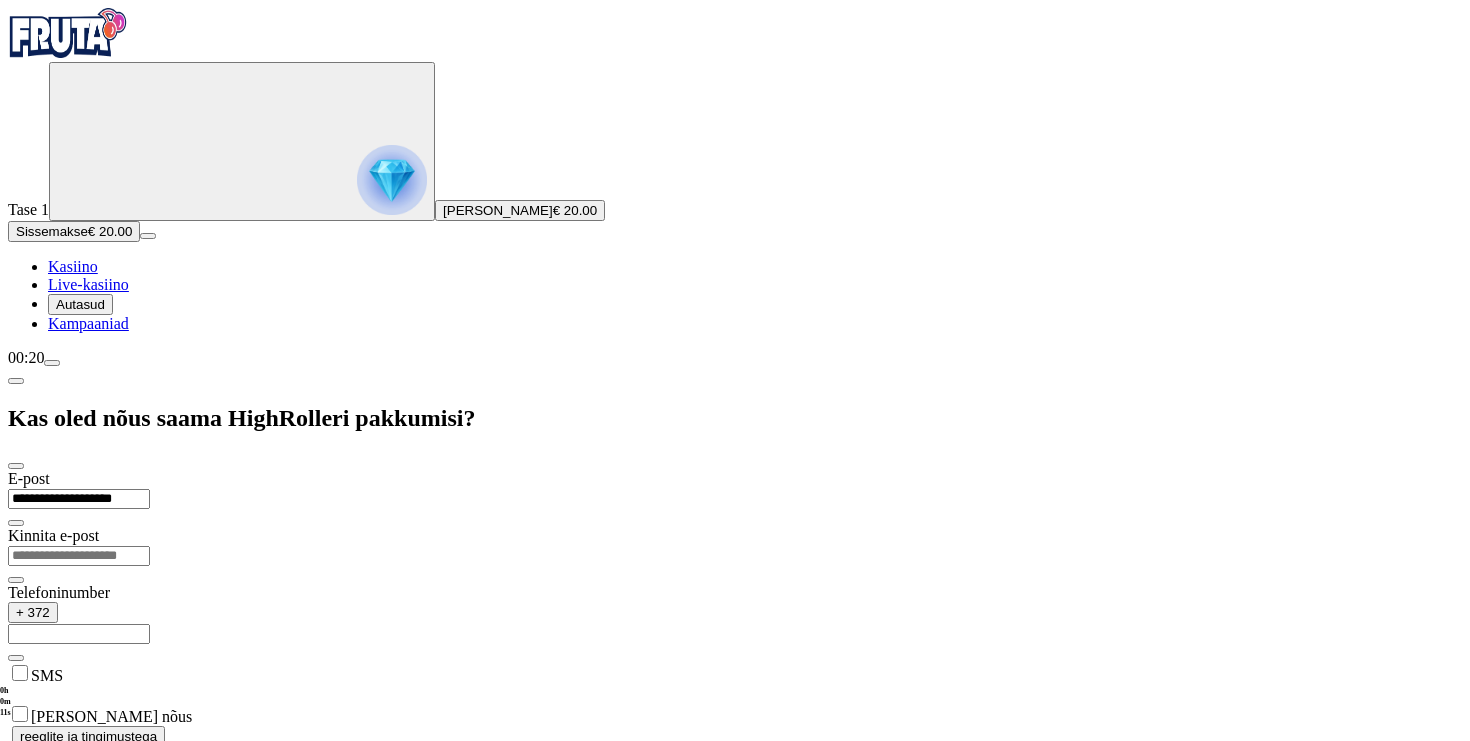 type on "**********" 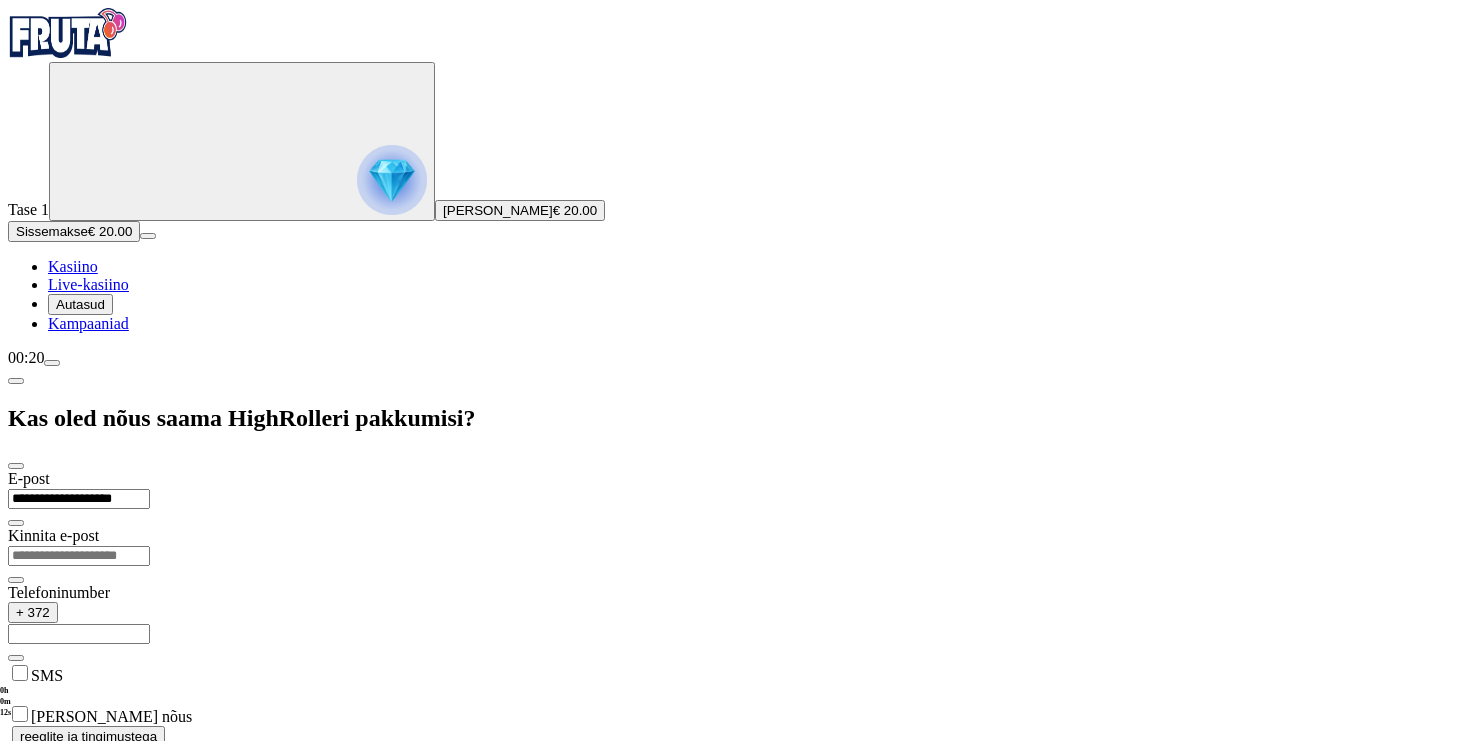 paste on "**********" 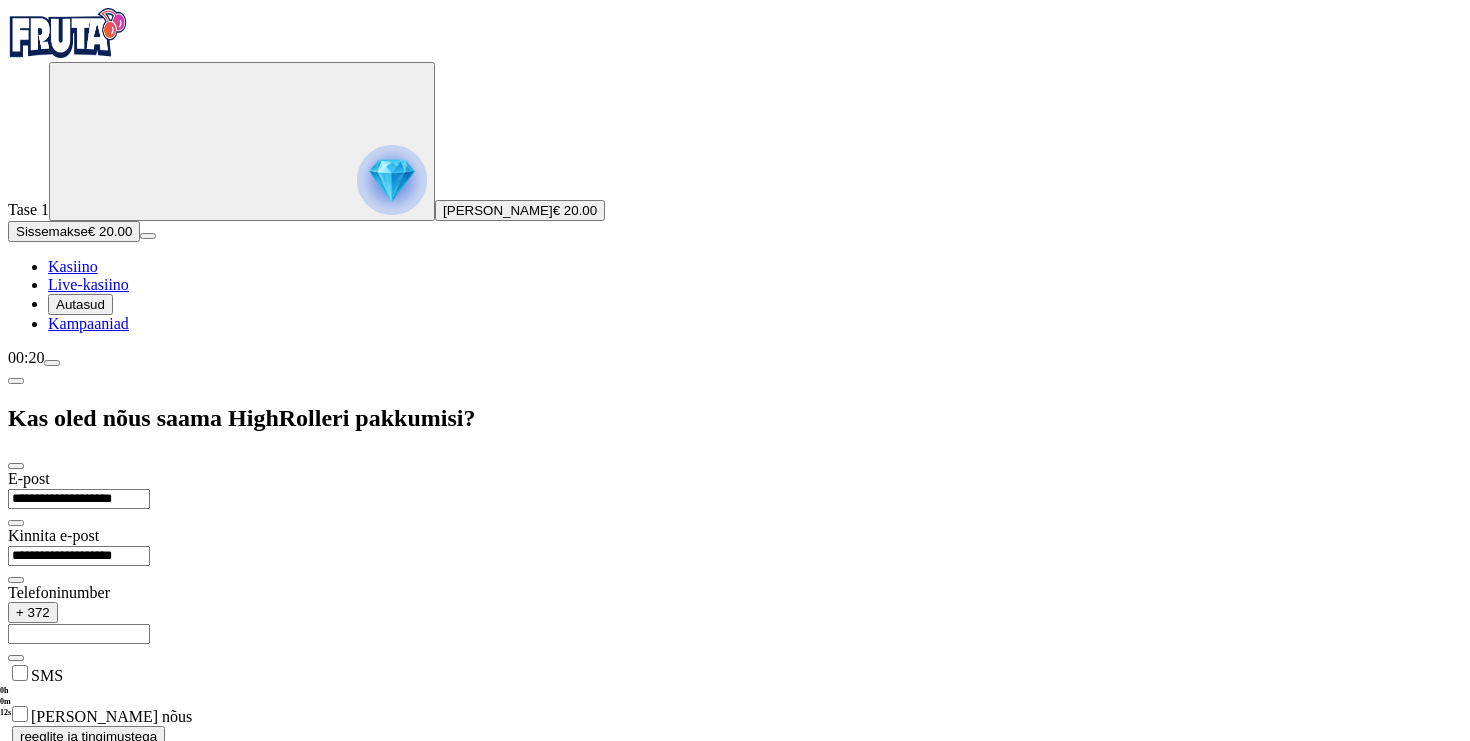 type on "**********" 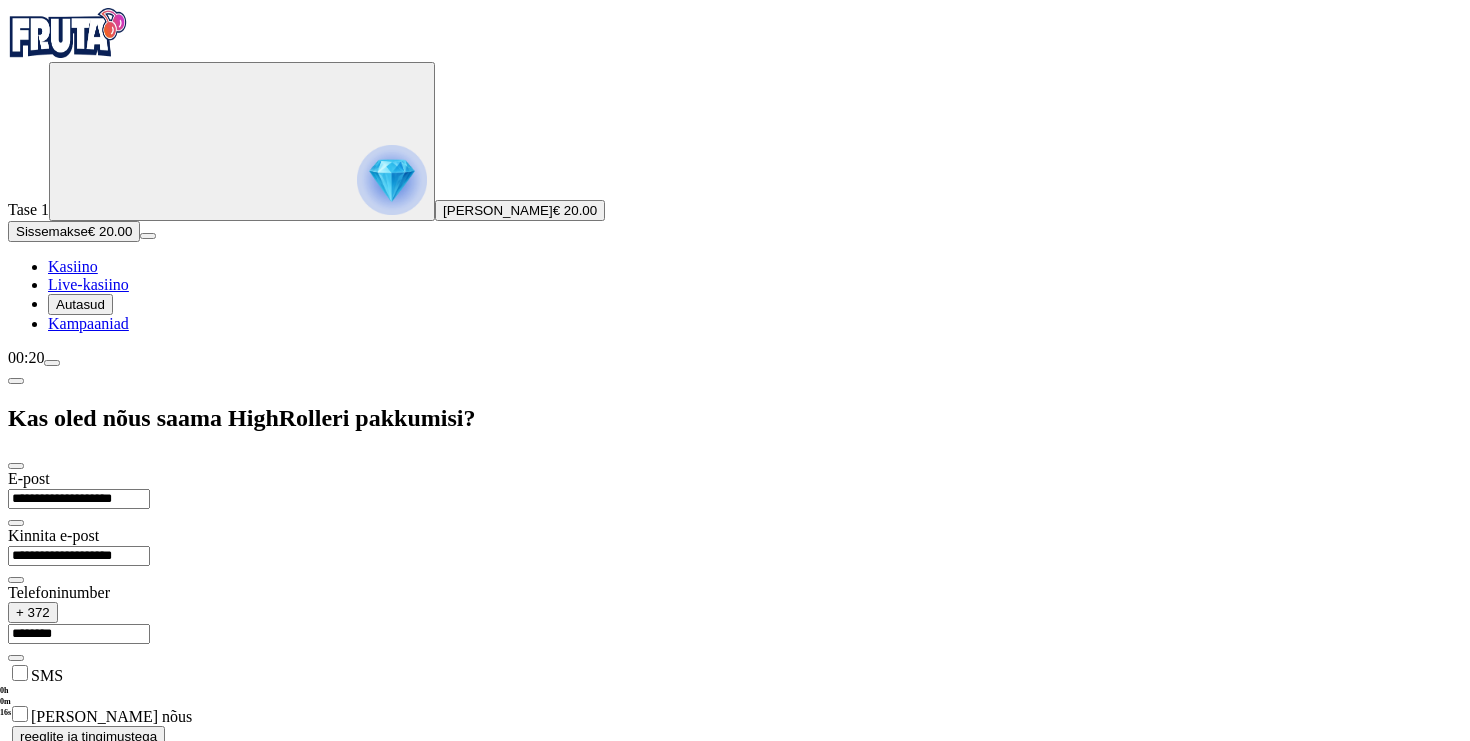 type on "********" 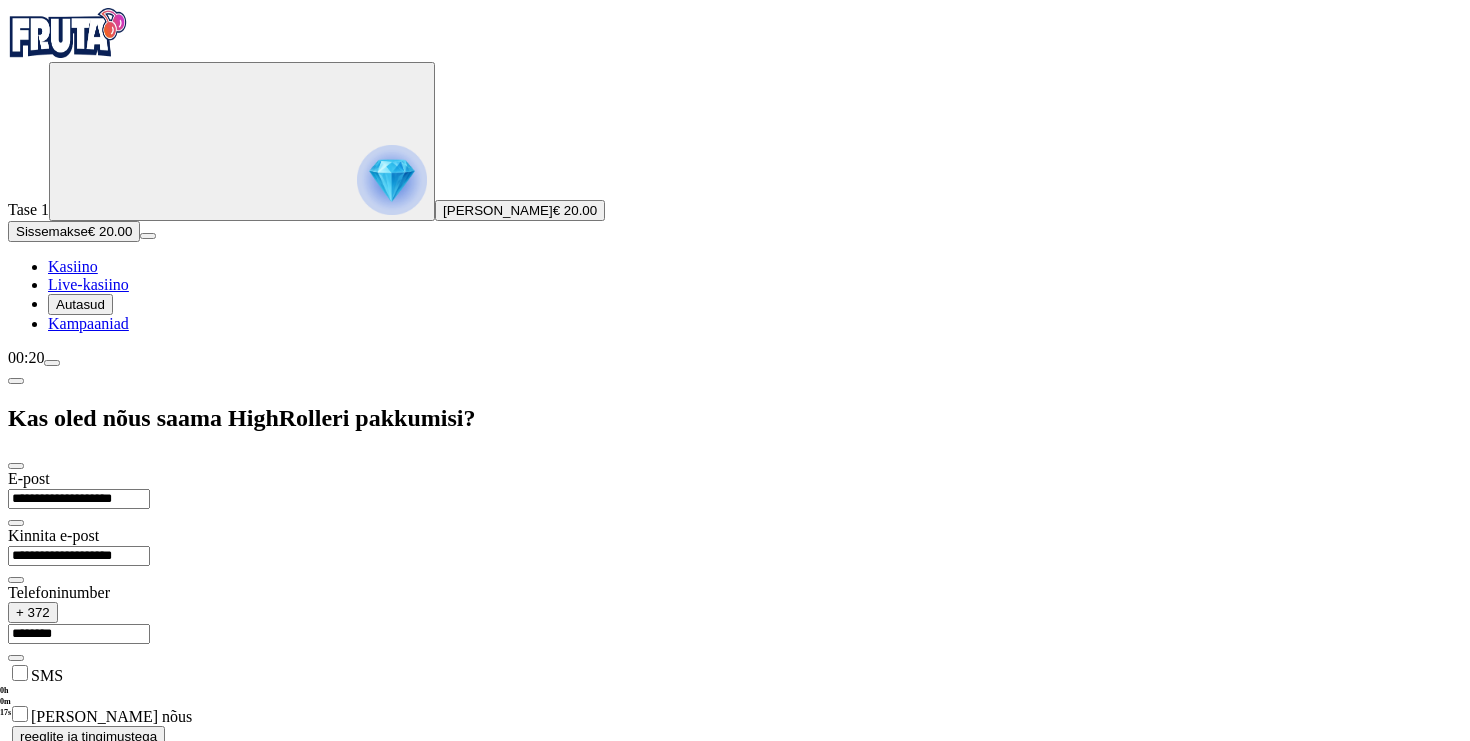 click on "Jätka" at bounding box center (32, 807) 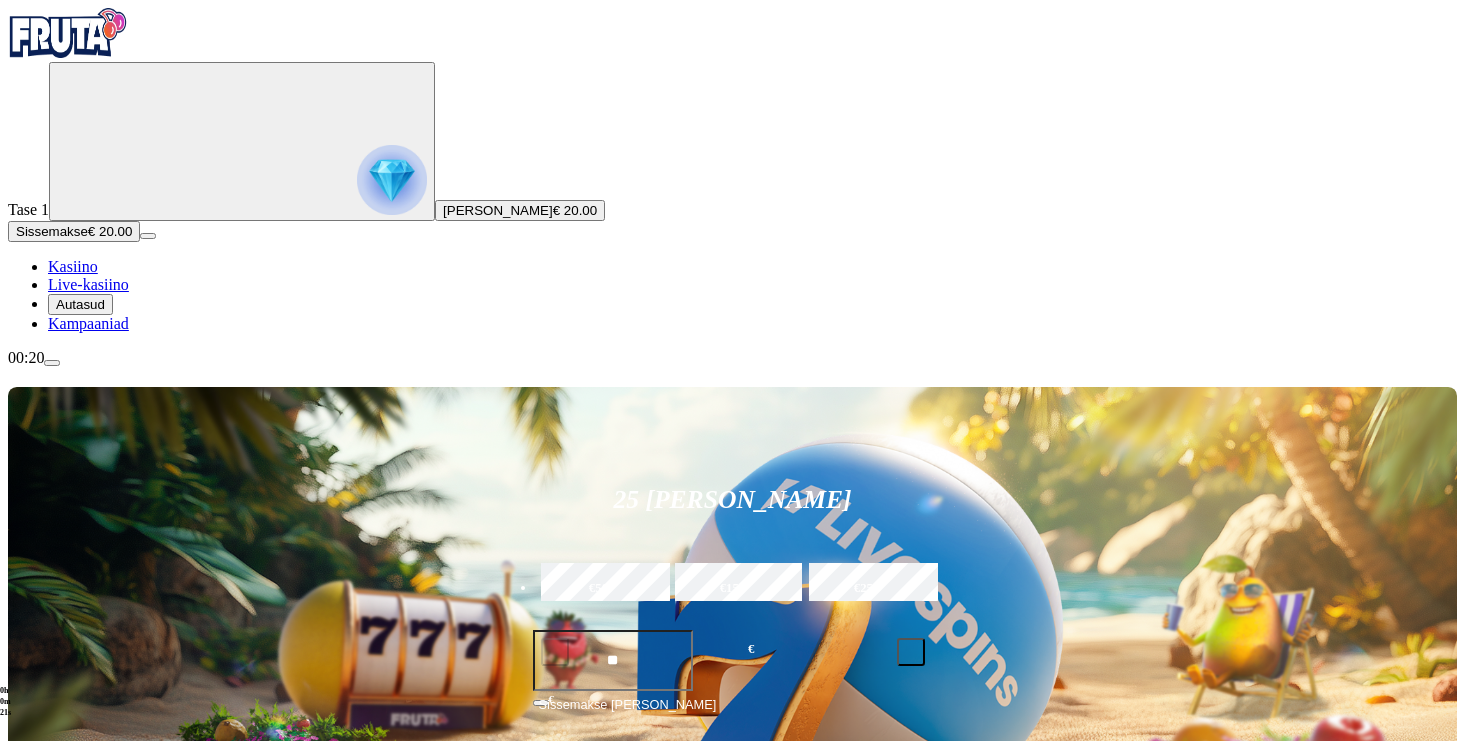 click on "Hiljem" at bounding box center [132, 17360] 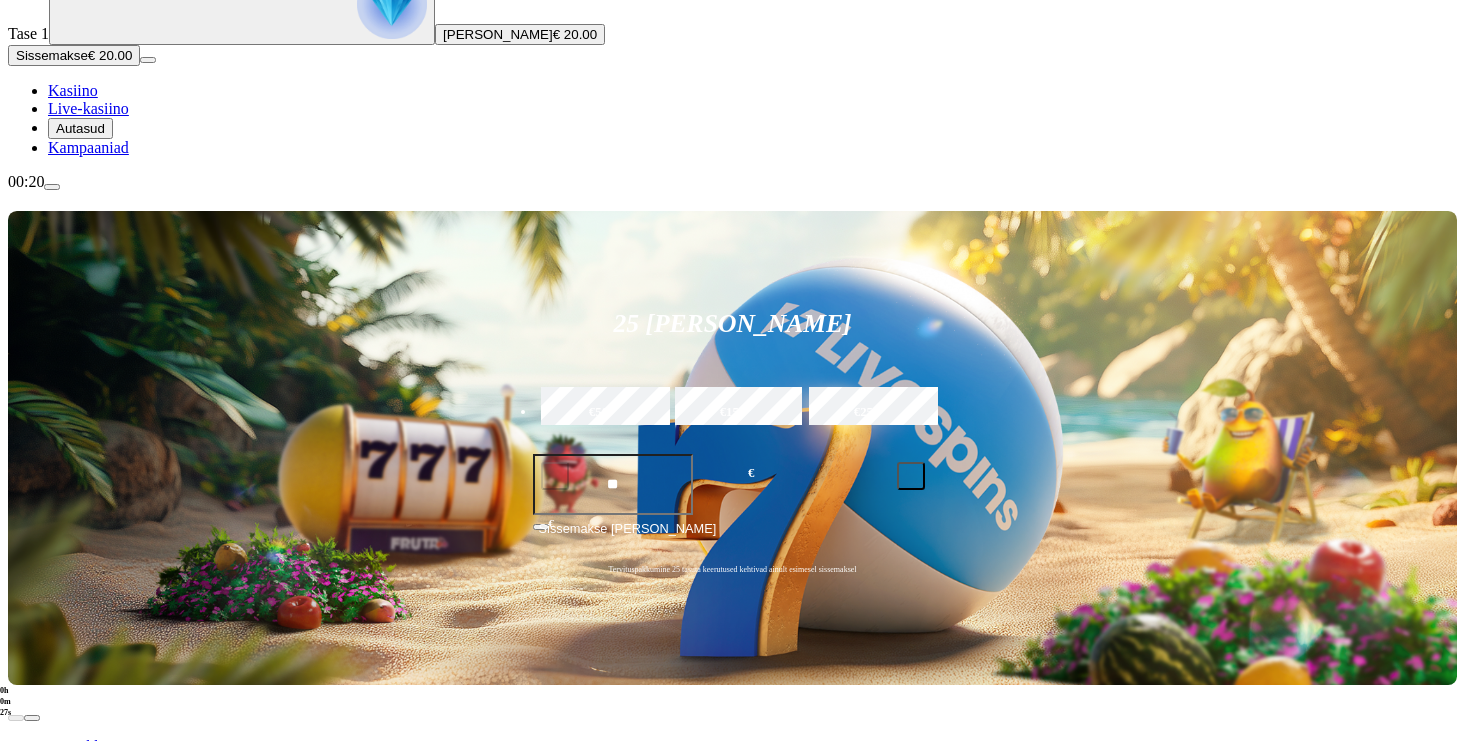 scroll, scrollTop: 116, scrollLeft: 0, axis: vertical 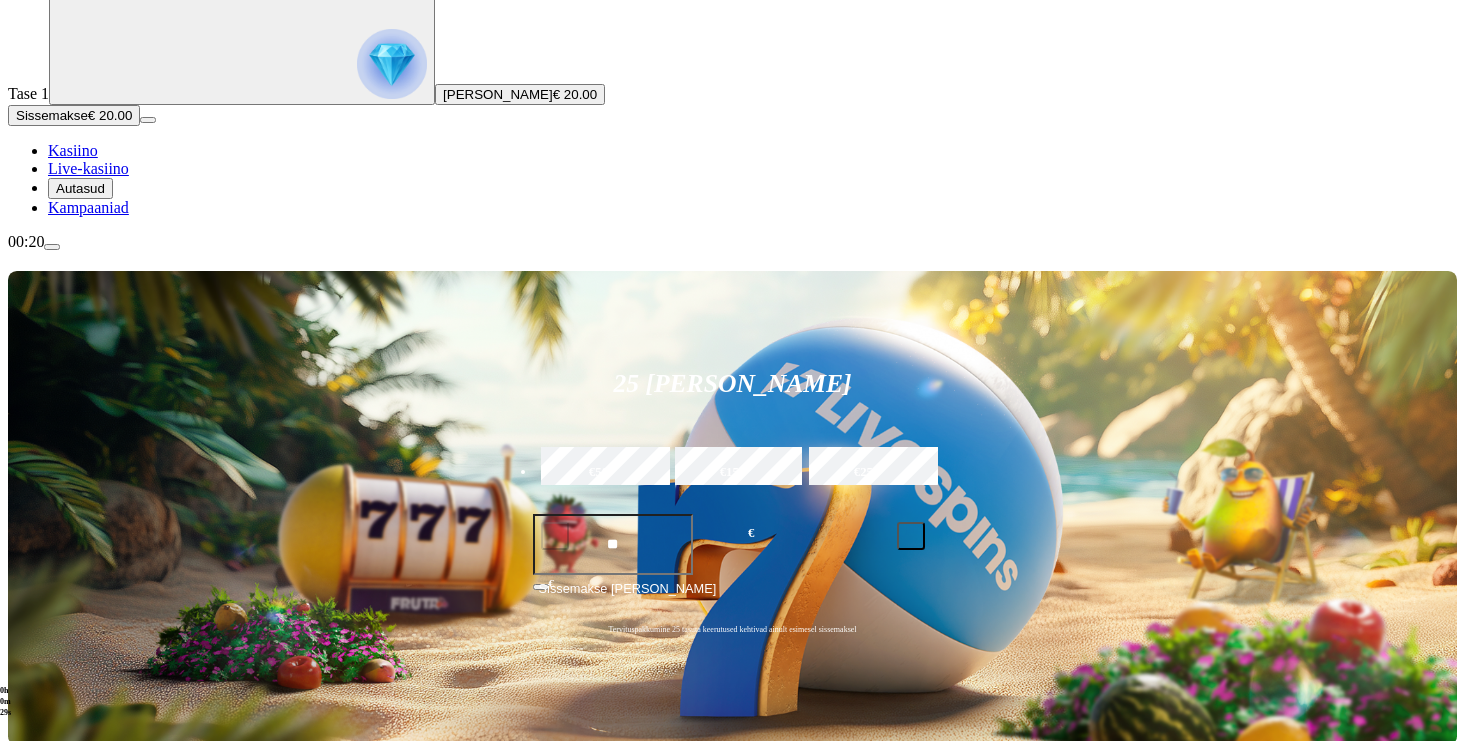 click on "Kampaaniad" at bounding box center (88, 207) 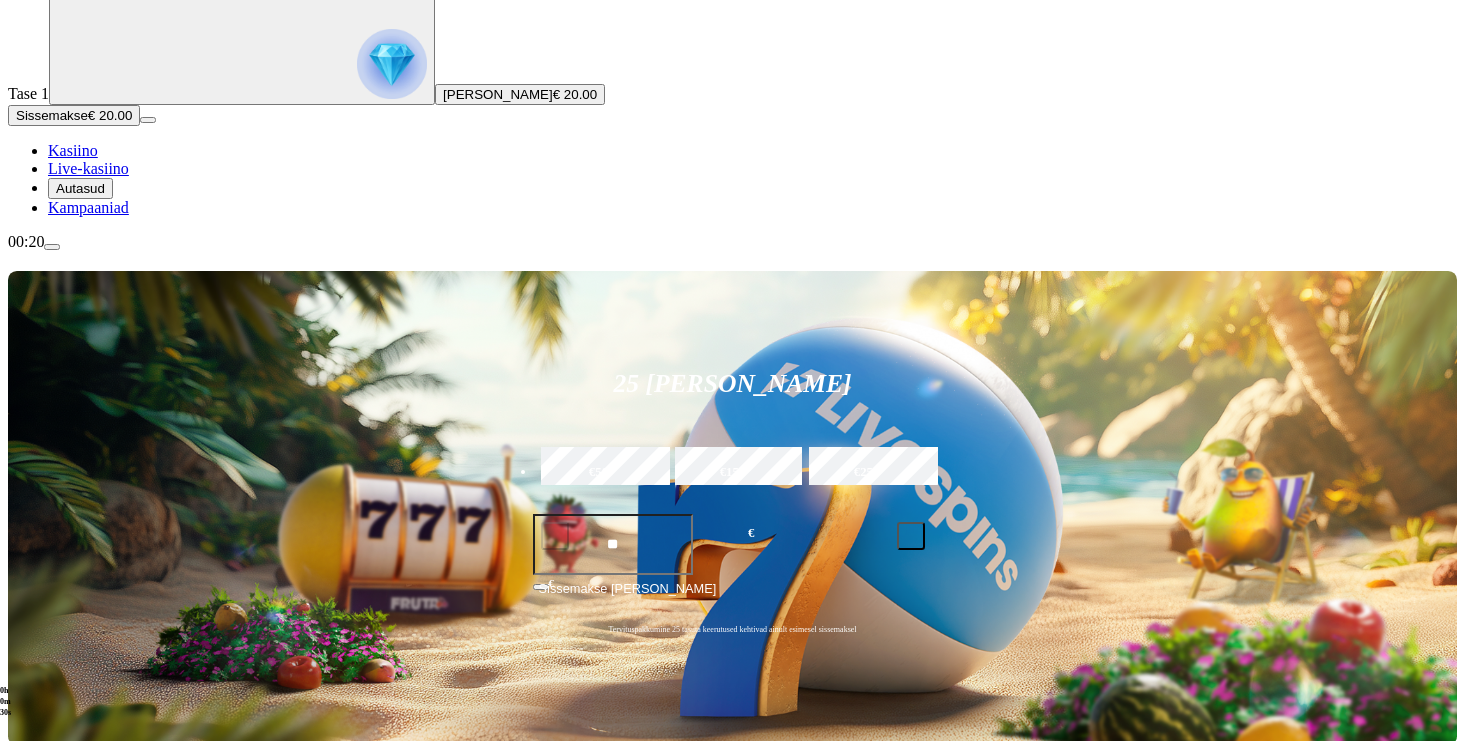 scroll, scrollTop: 0, scrollLeft: 0, axis: both 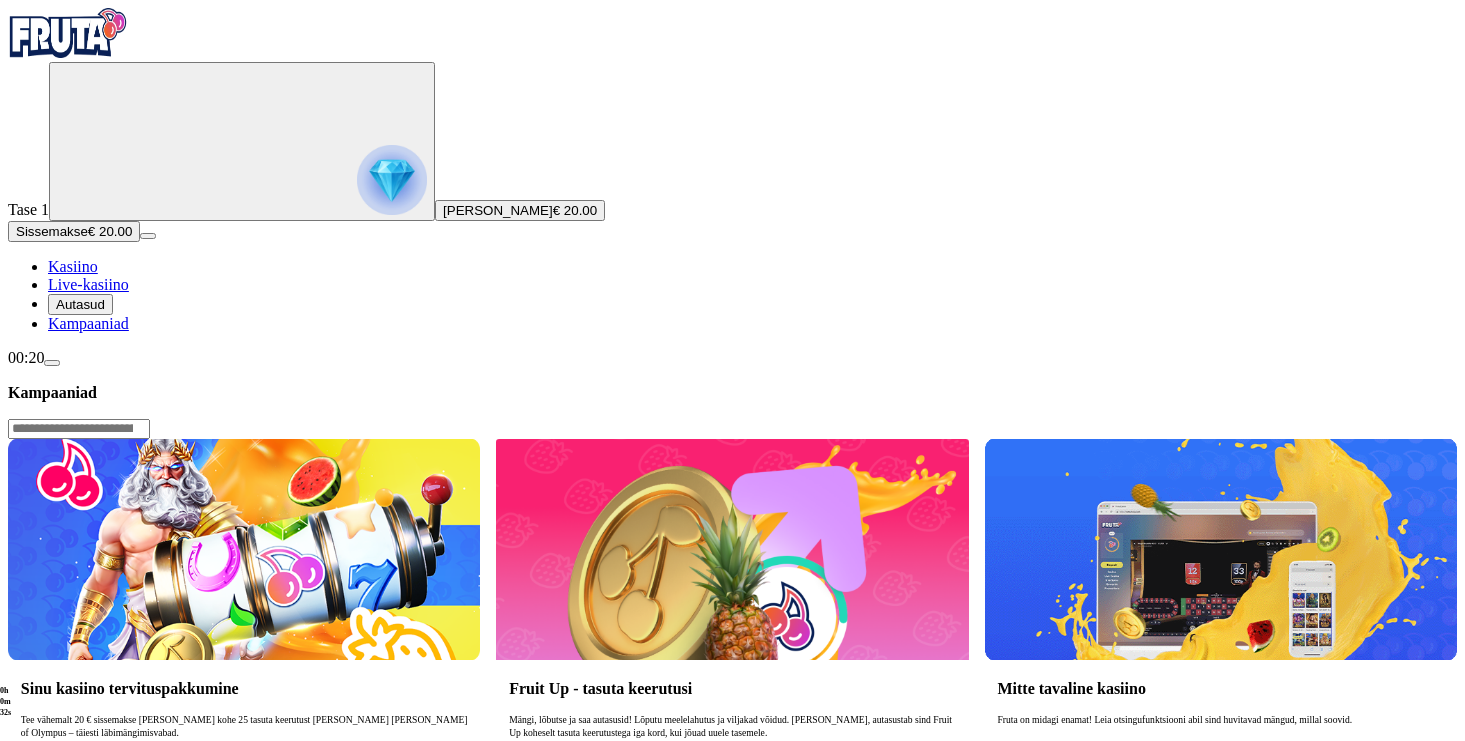 click on "[PERSON_NAME] rohkem" at bounding box center (111, 796) 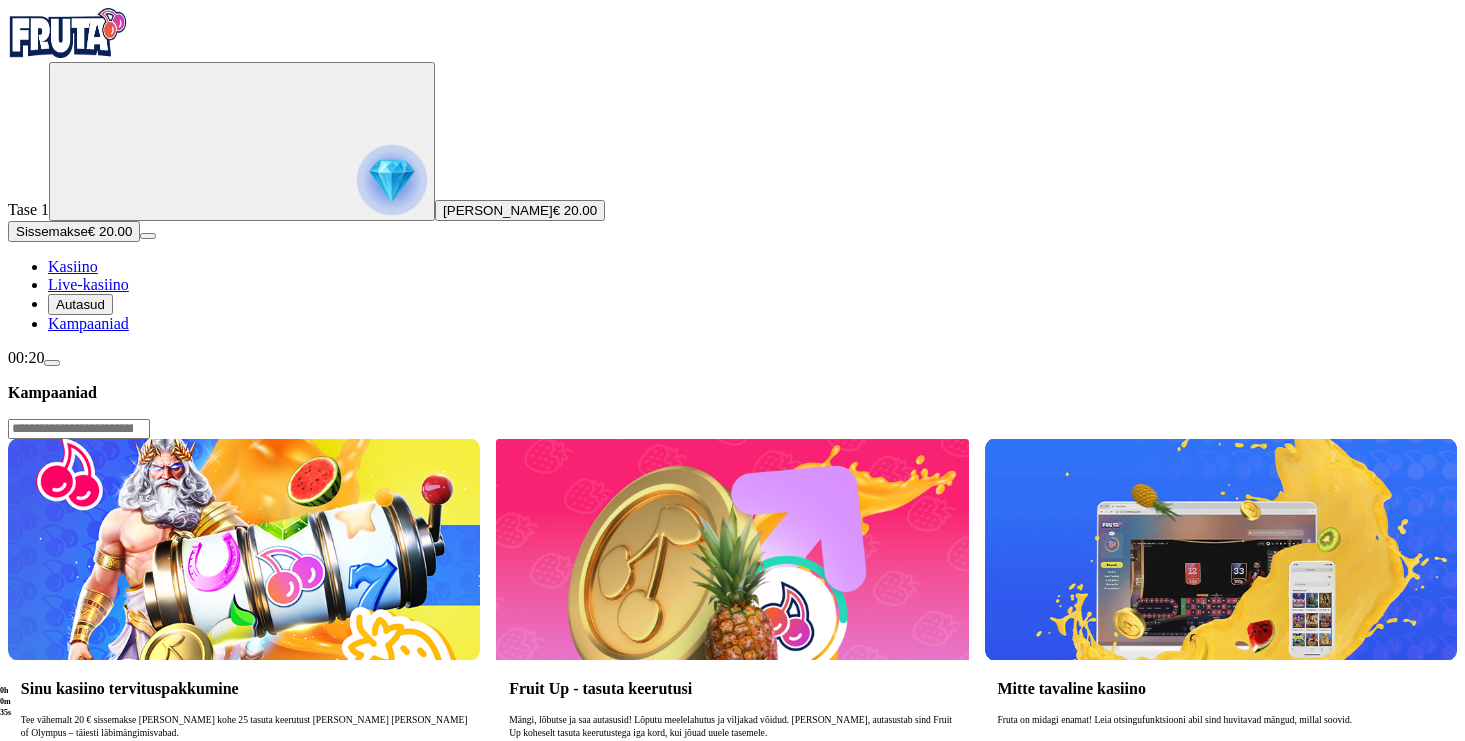 click on "[PERSON_NAME] rohkem" at bounding box center (111, 796) 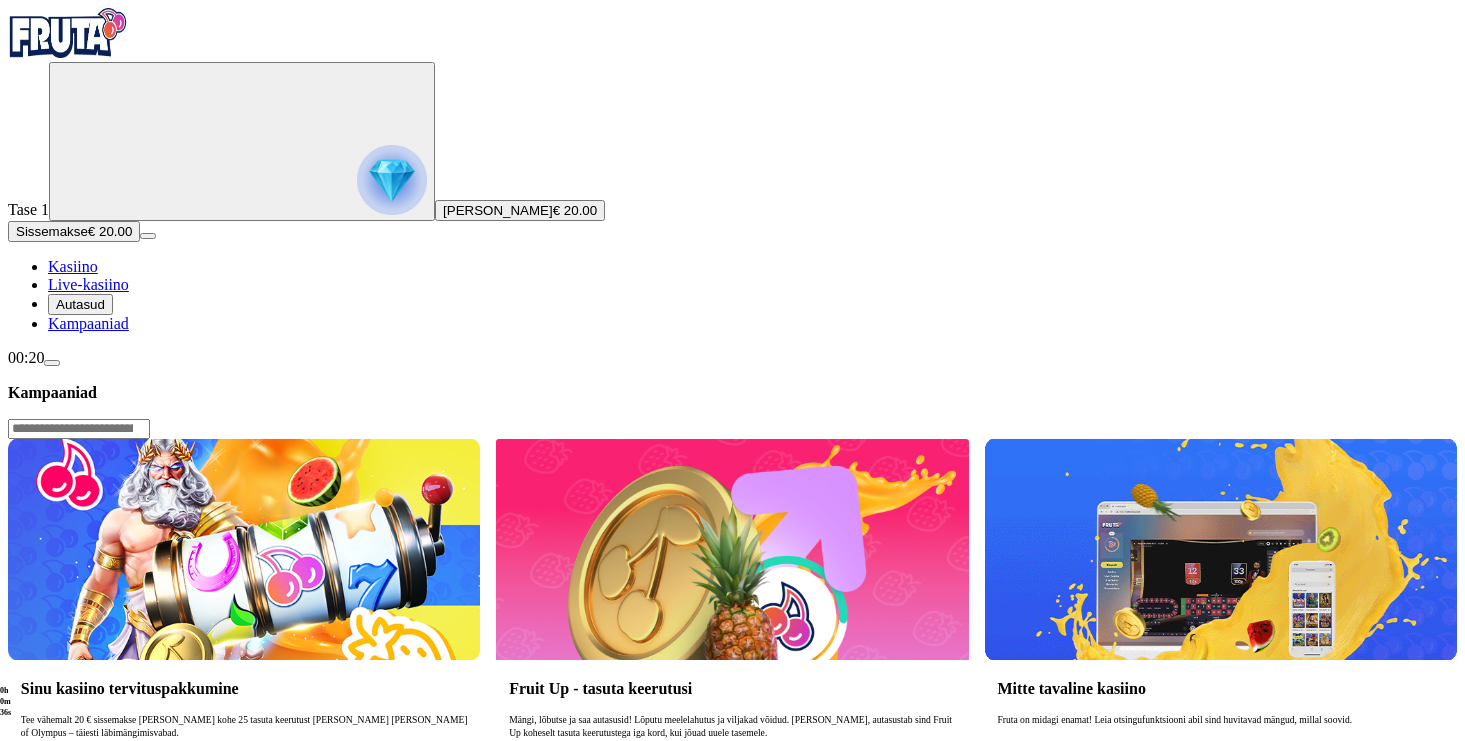 click on "[PERSON_NAME] rohkem" at bounding box center (111, 796) 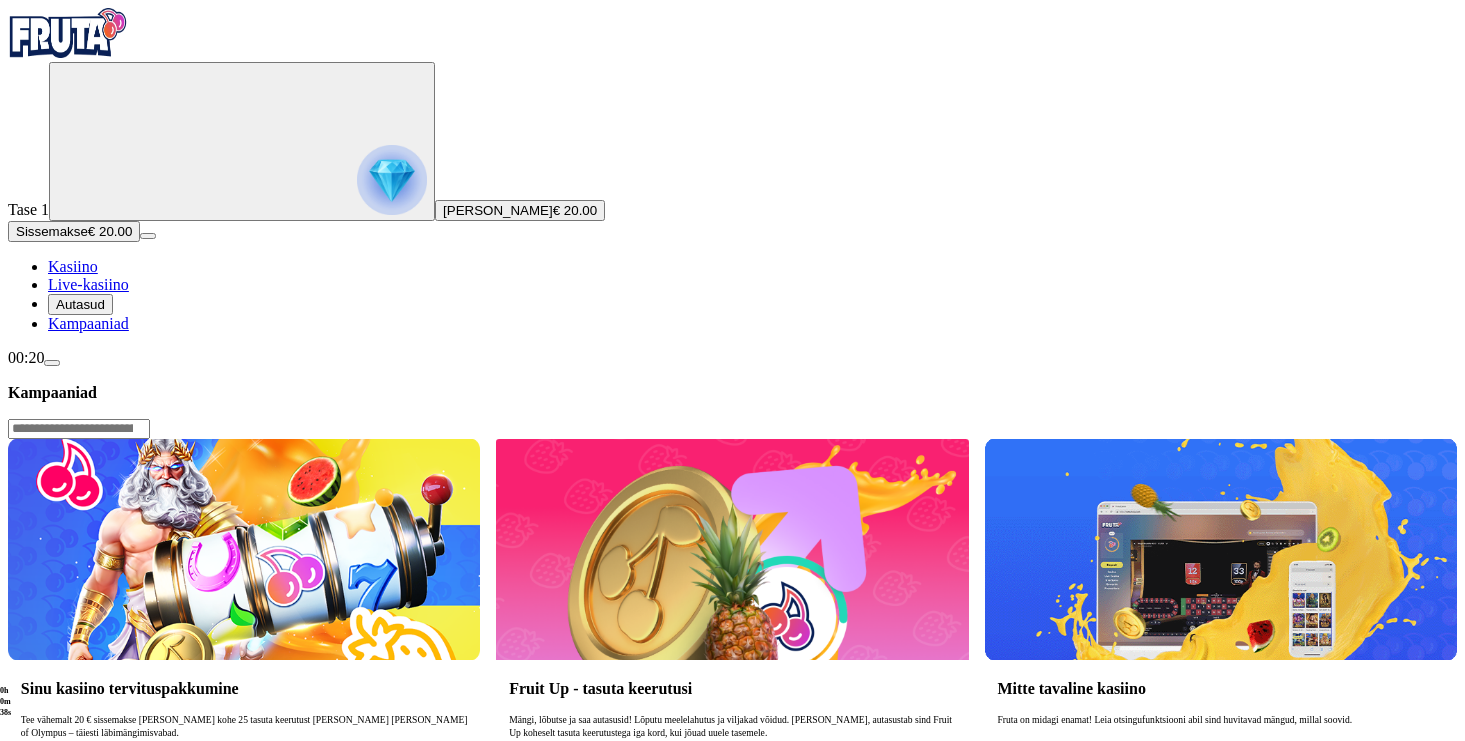 click on "Autasud" at bounding box center [80, 304] 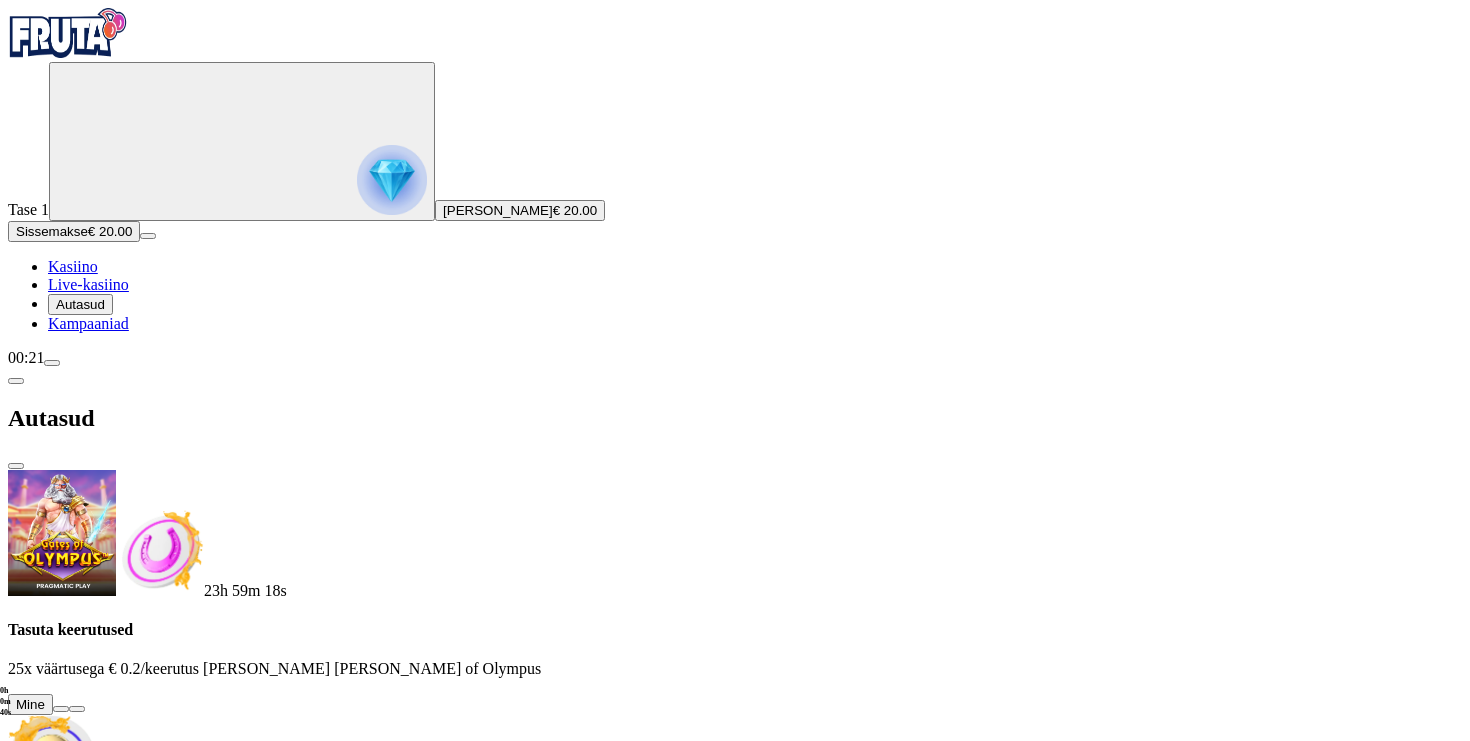 click at bounding box center [61, 709] 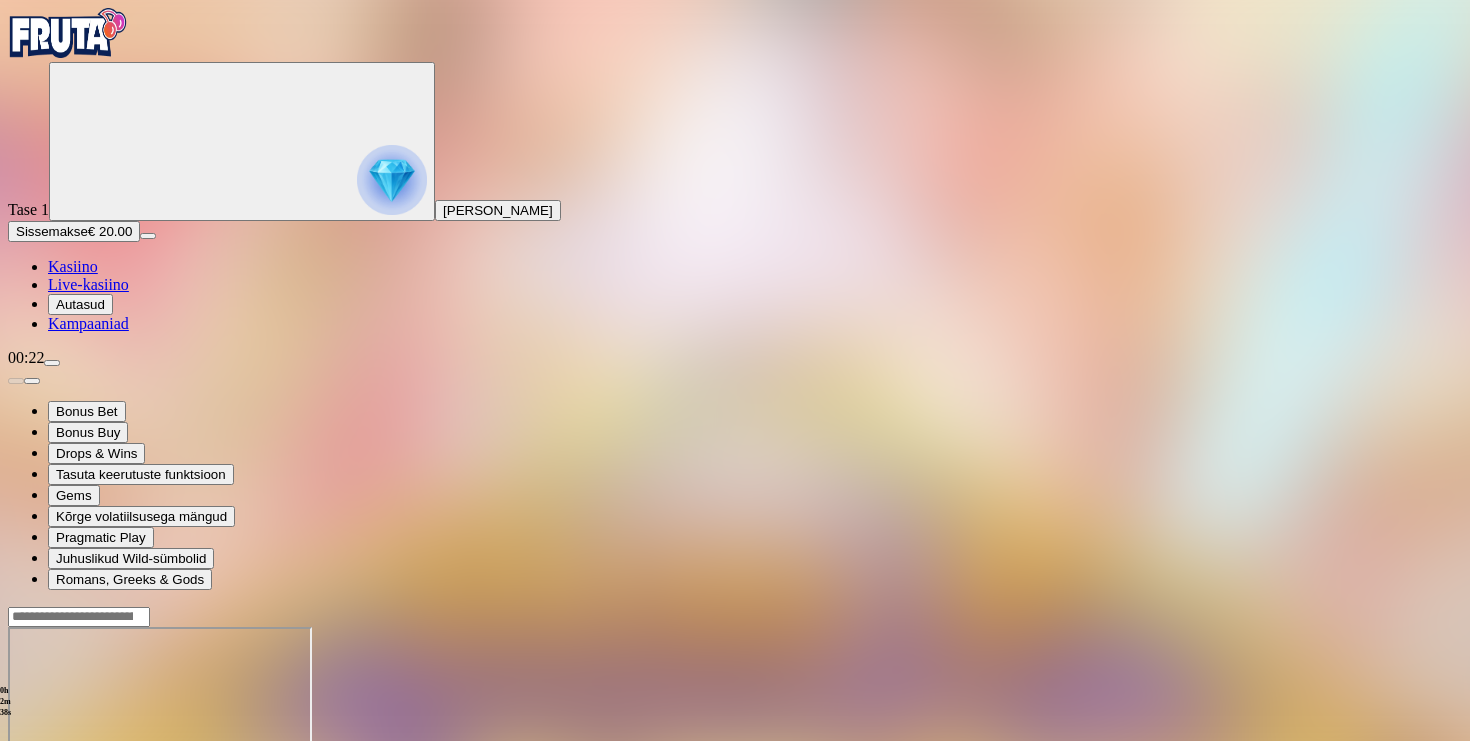 click at bounding box center [16, 799] 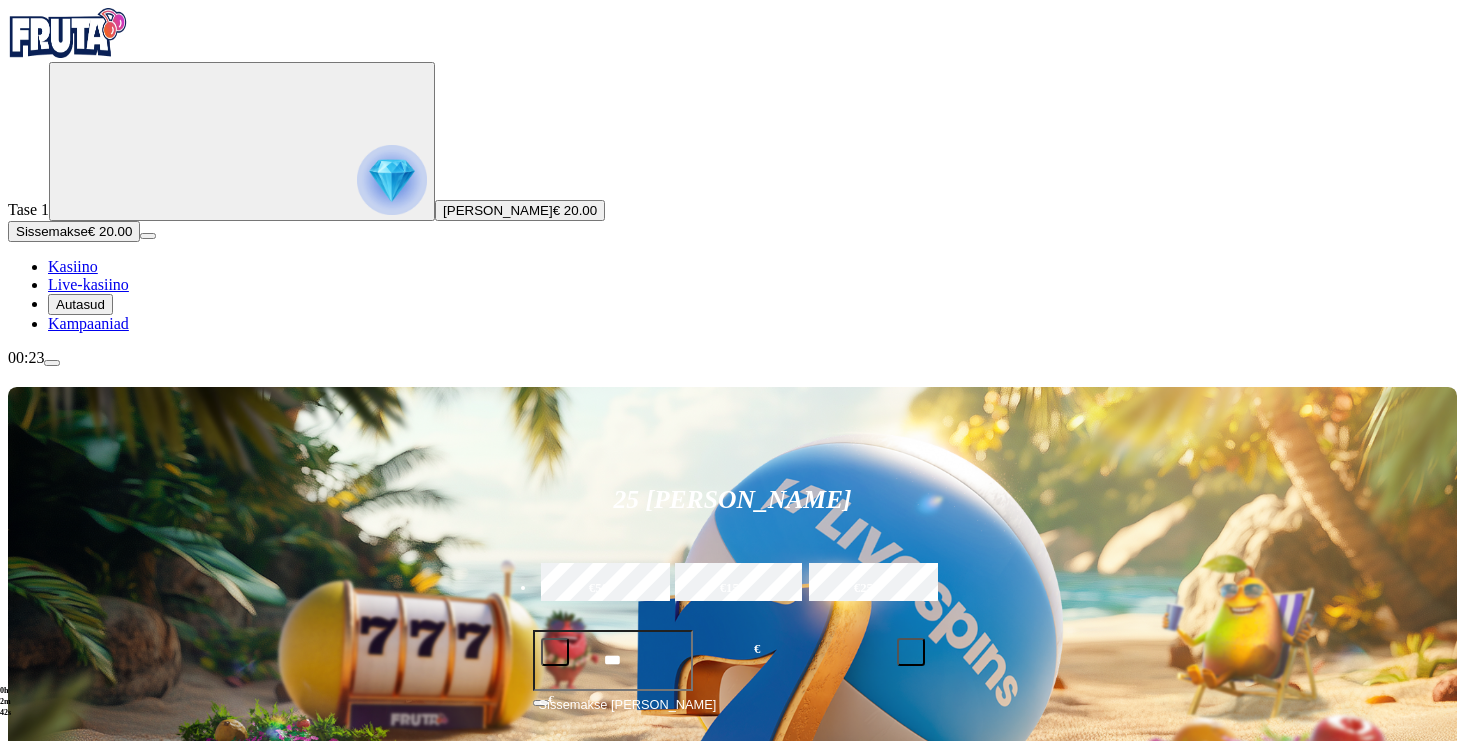 click at bounding box center [1021, 960] 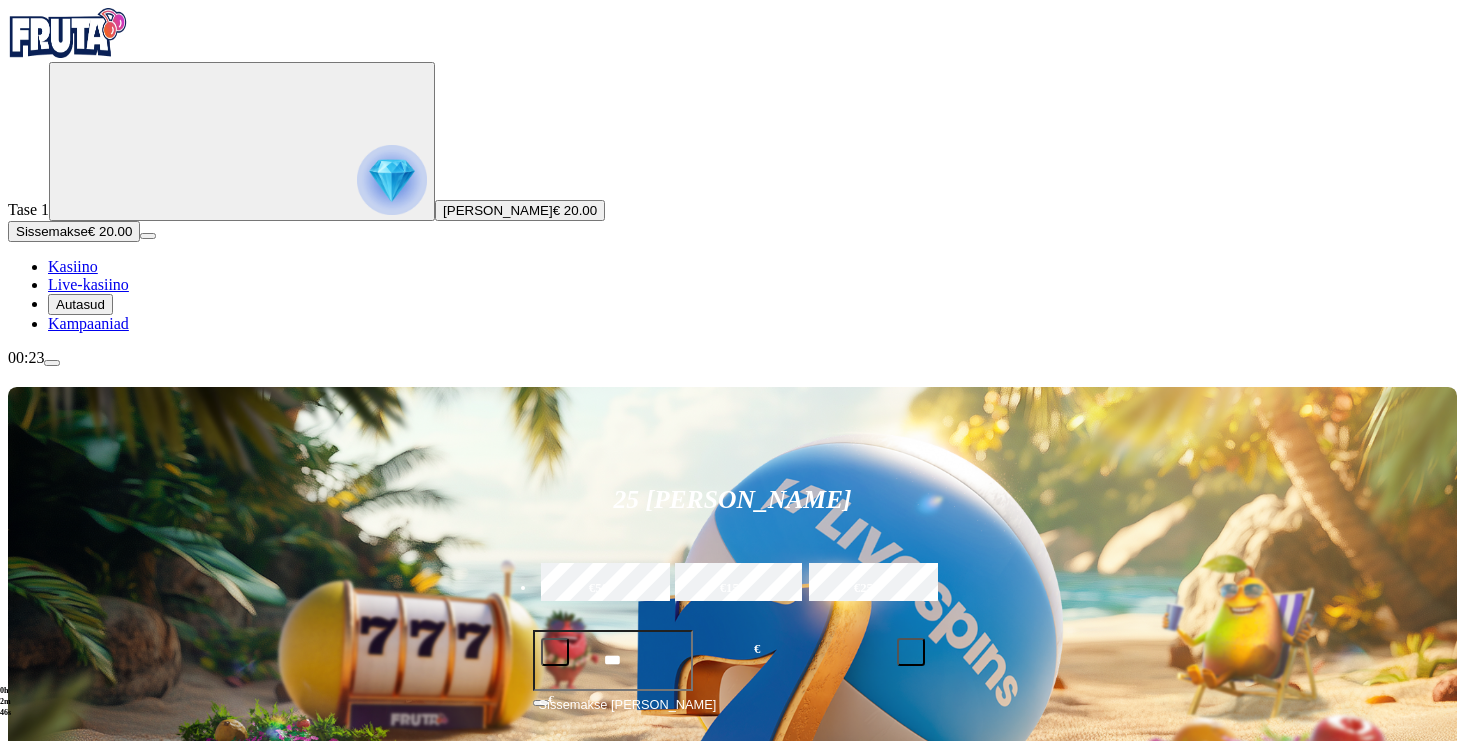 type on "**********" 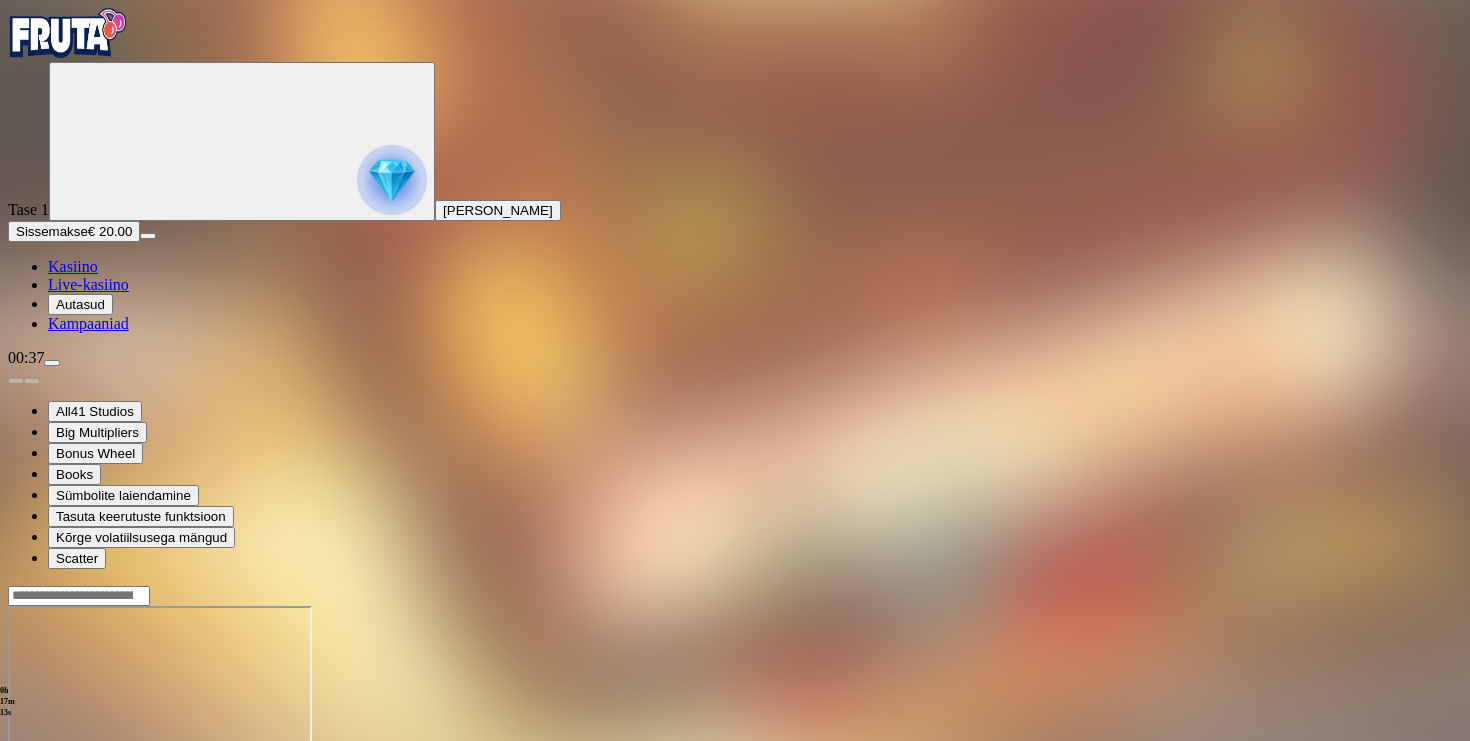click at bounding box center [16, 778] 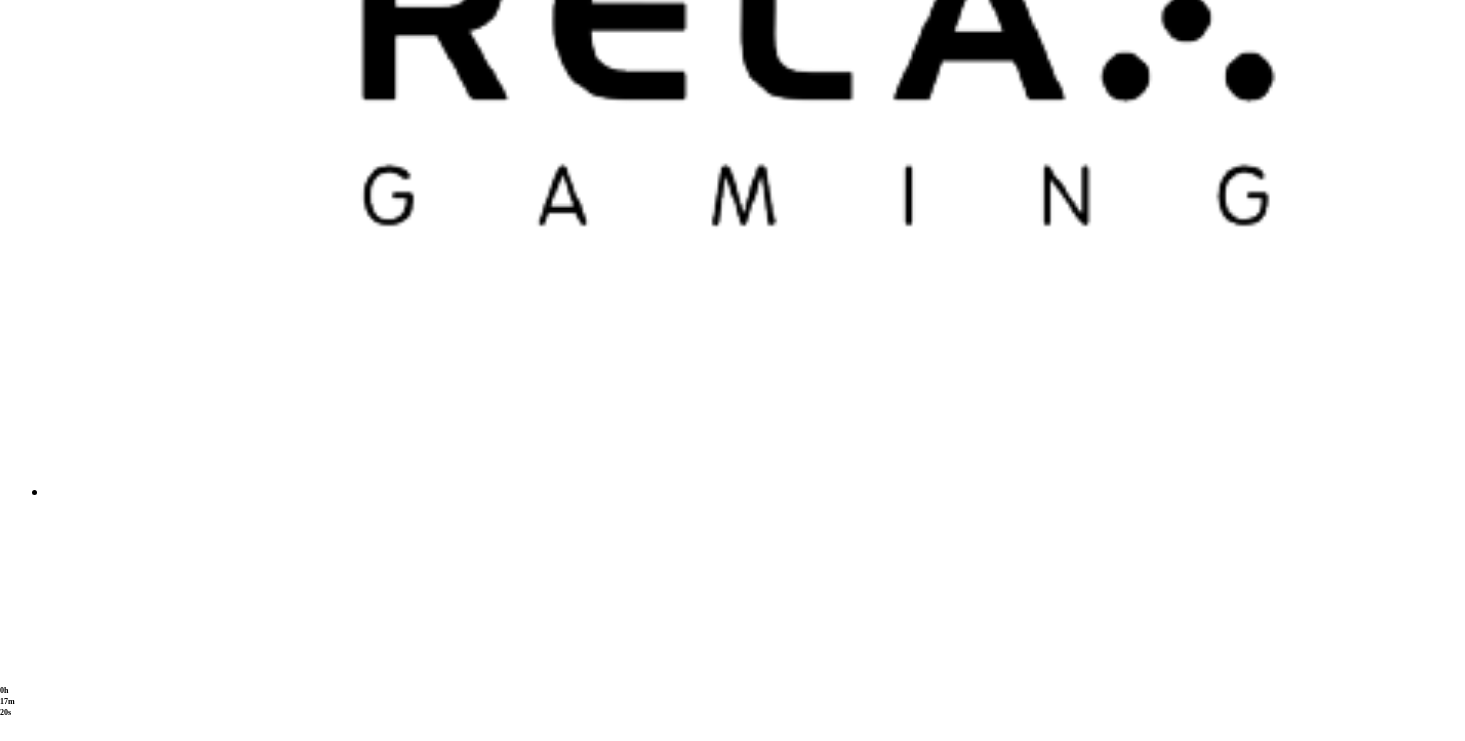 scroll, scrollTop: 4929, scrollLeft: 0, axis: vertical 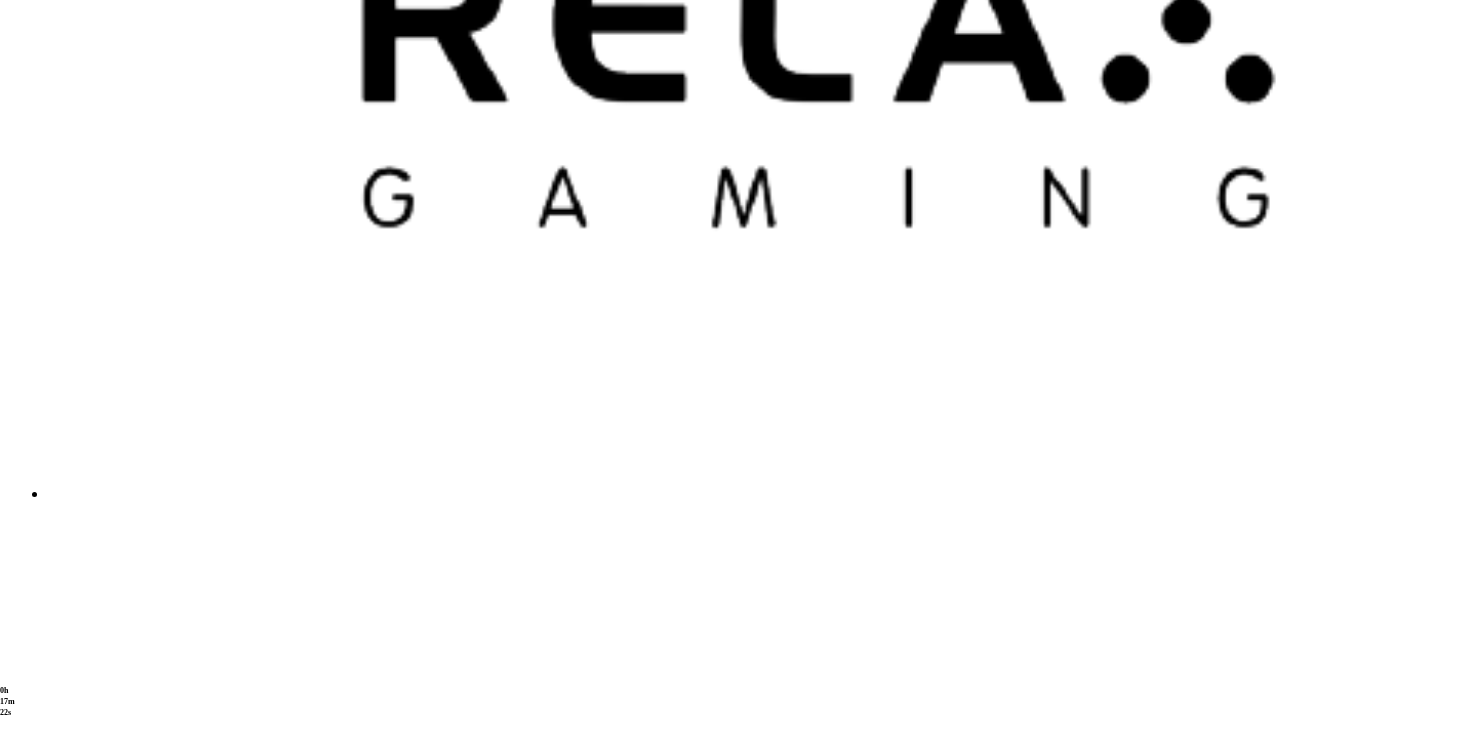 click on "Võta meiega ühendust" at bounding box center [119, 27953] 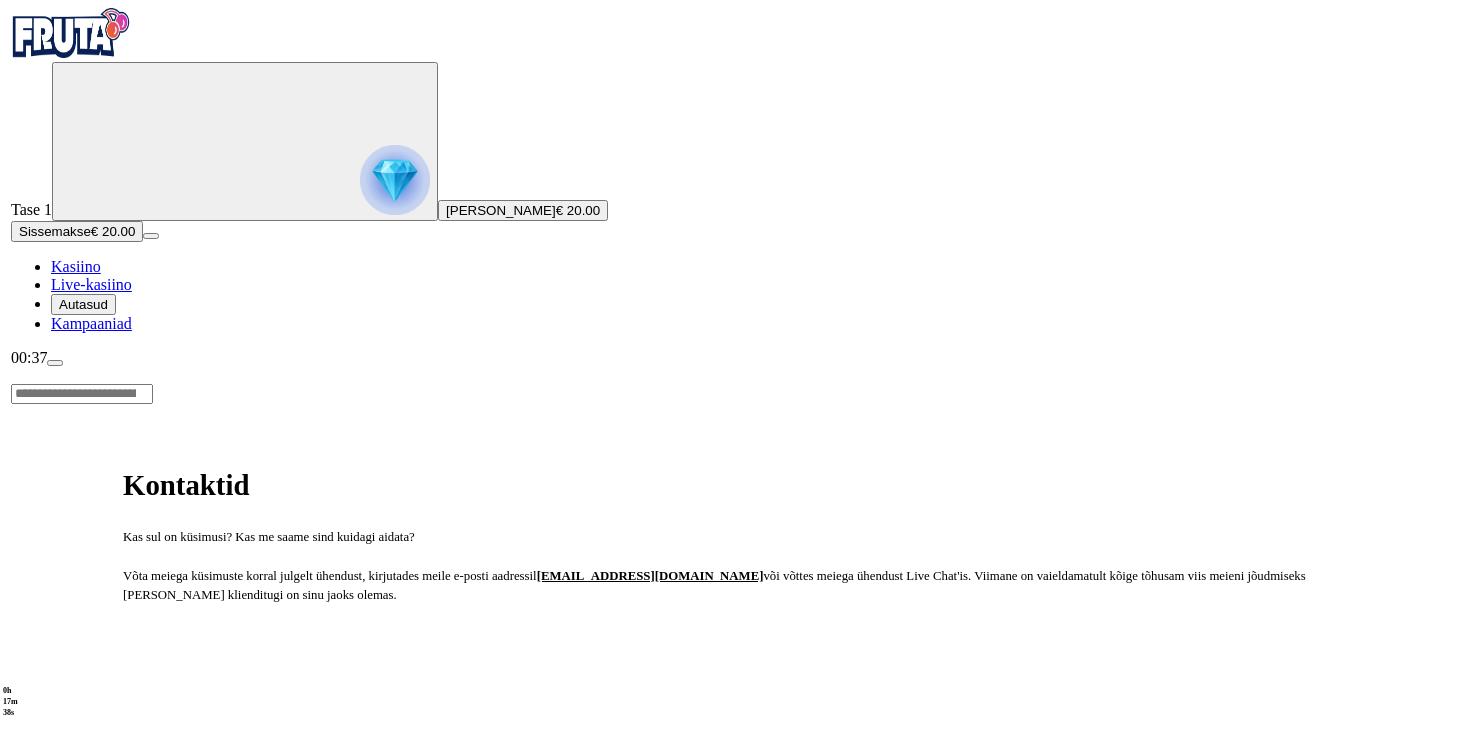 scroll, scrollTop: 0, scrollLeft: 0, axis: both 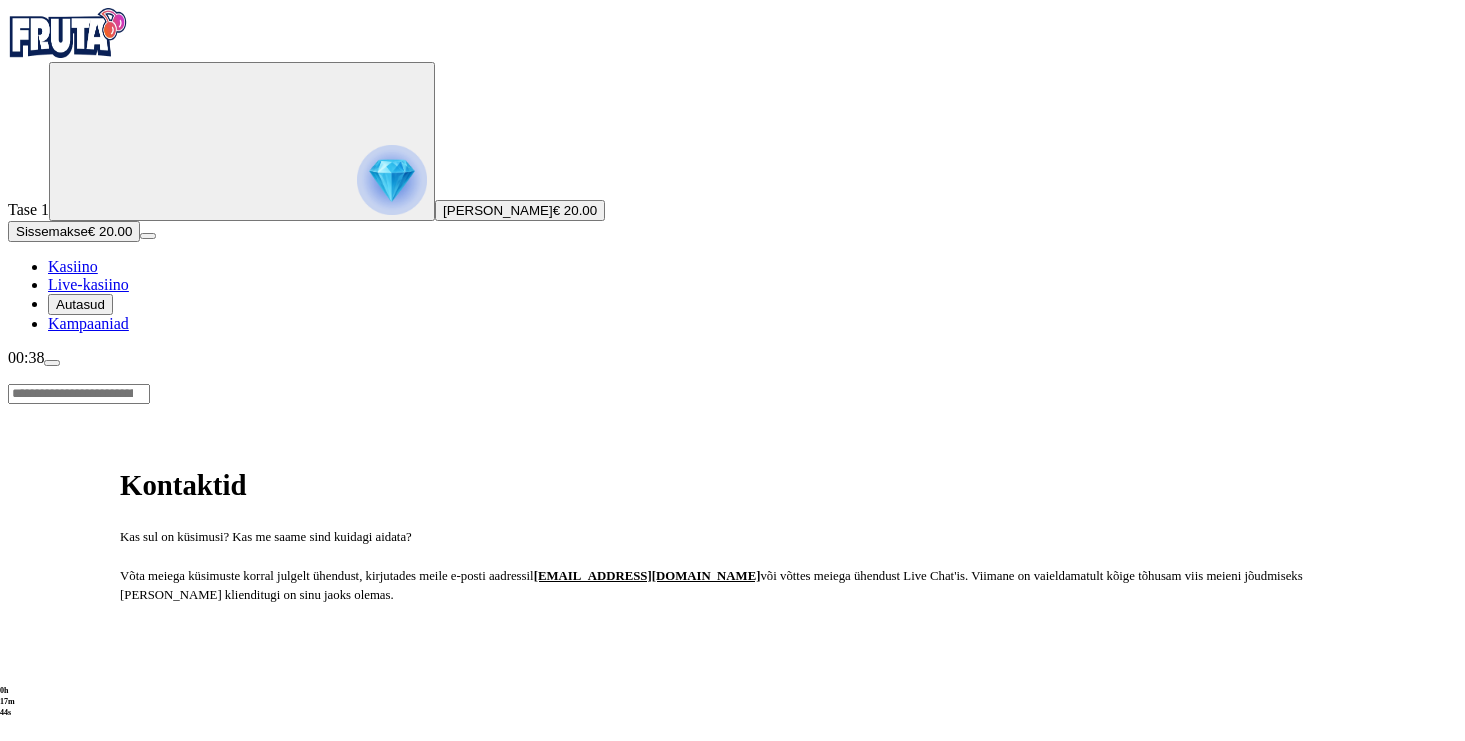 click on "[PERSON_NAME]" at bounding box center (498, 210) 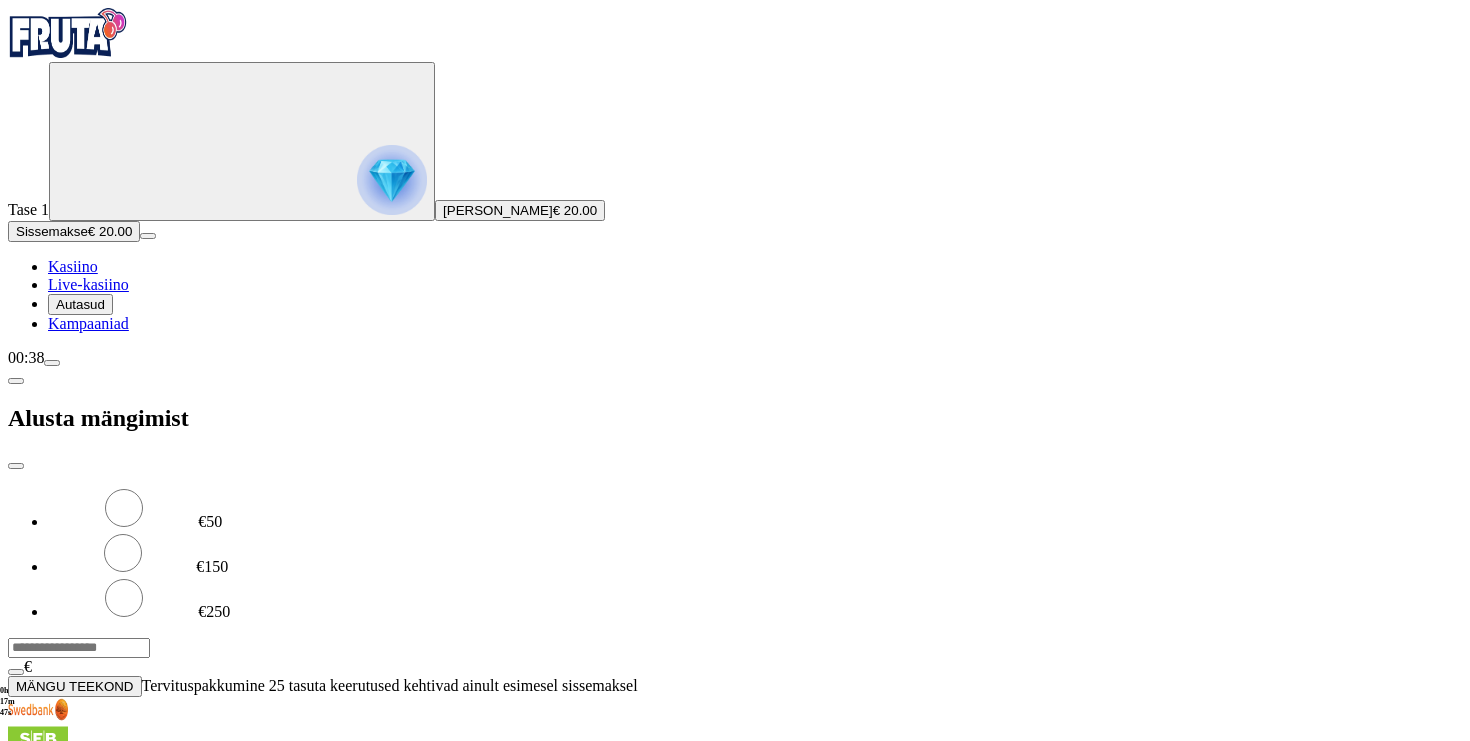 click at bounding box center (52, 363) 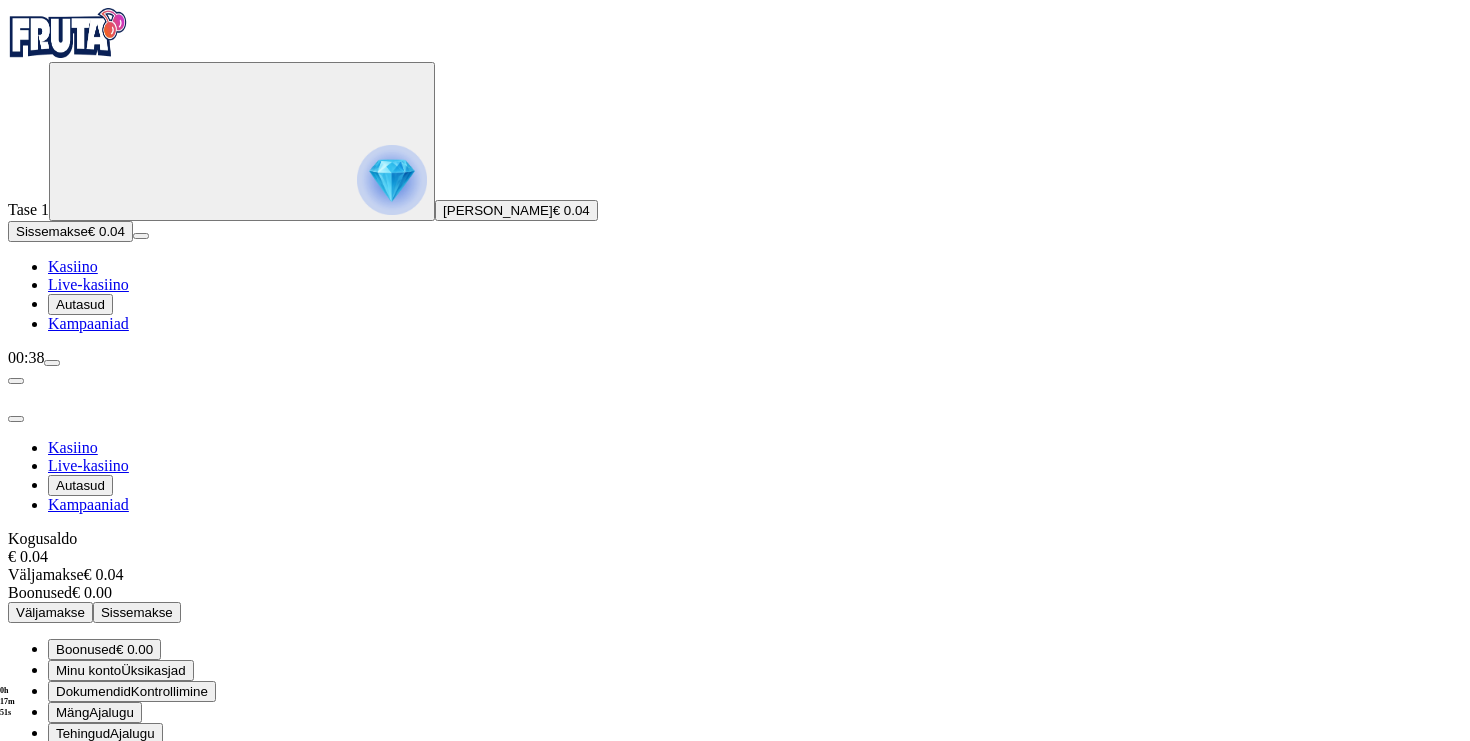 click on "8 AM - 1 AM CET" at bounding box center (191, 817) 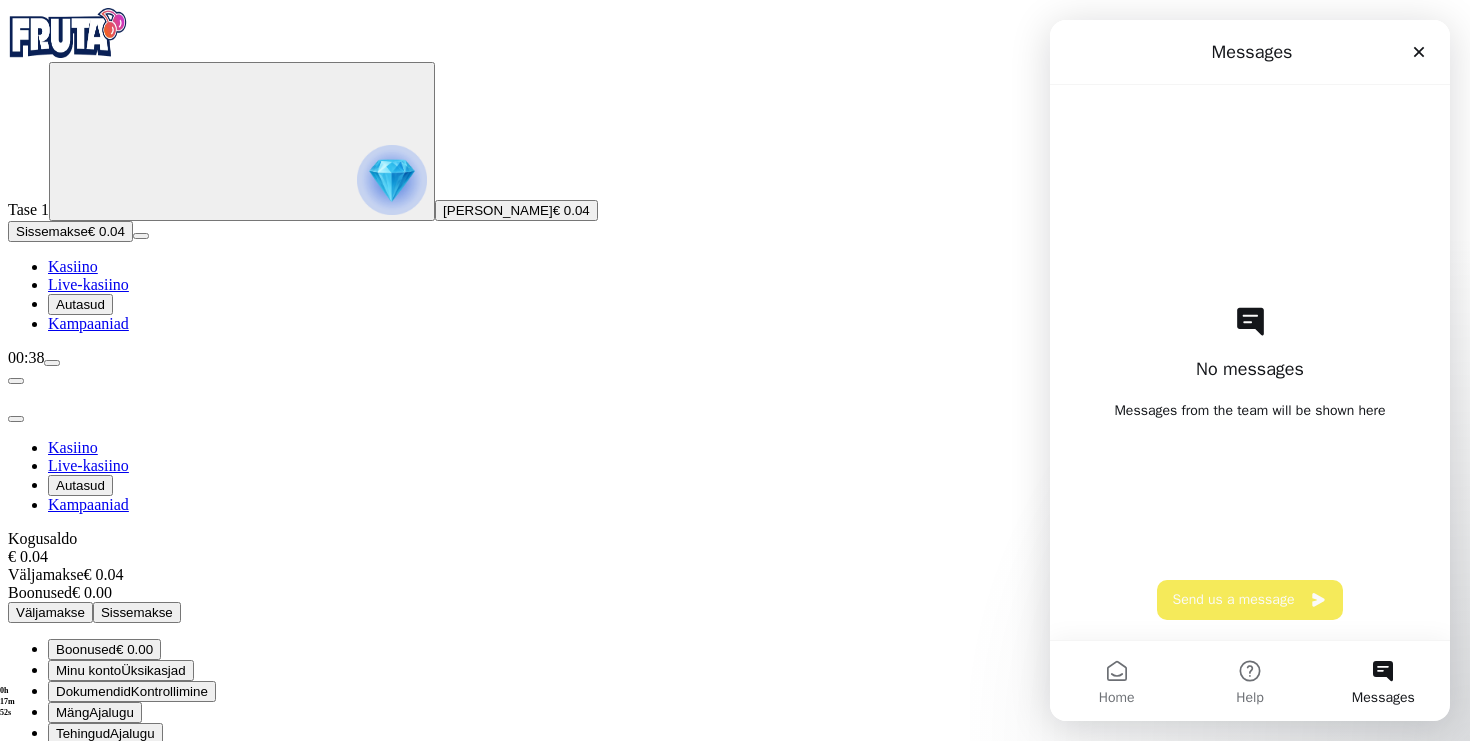 scroll, scrollTop: 0, scrollLeft: 0, axis: both 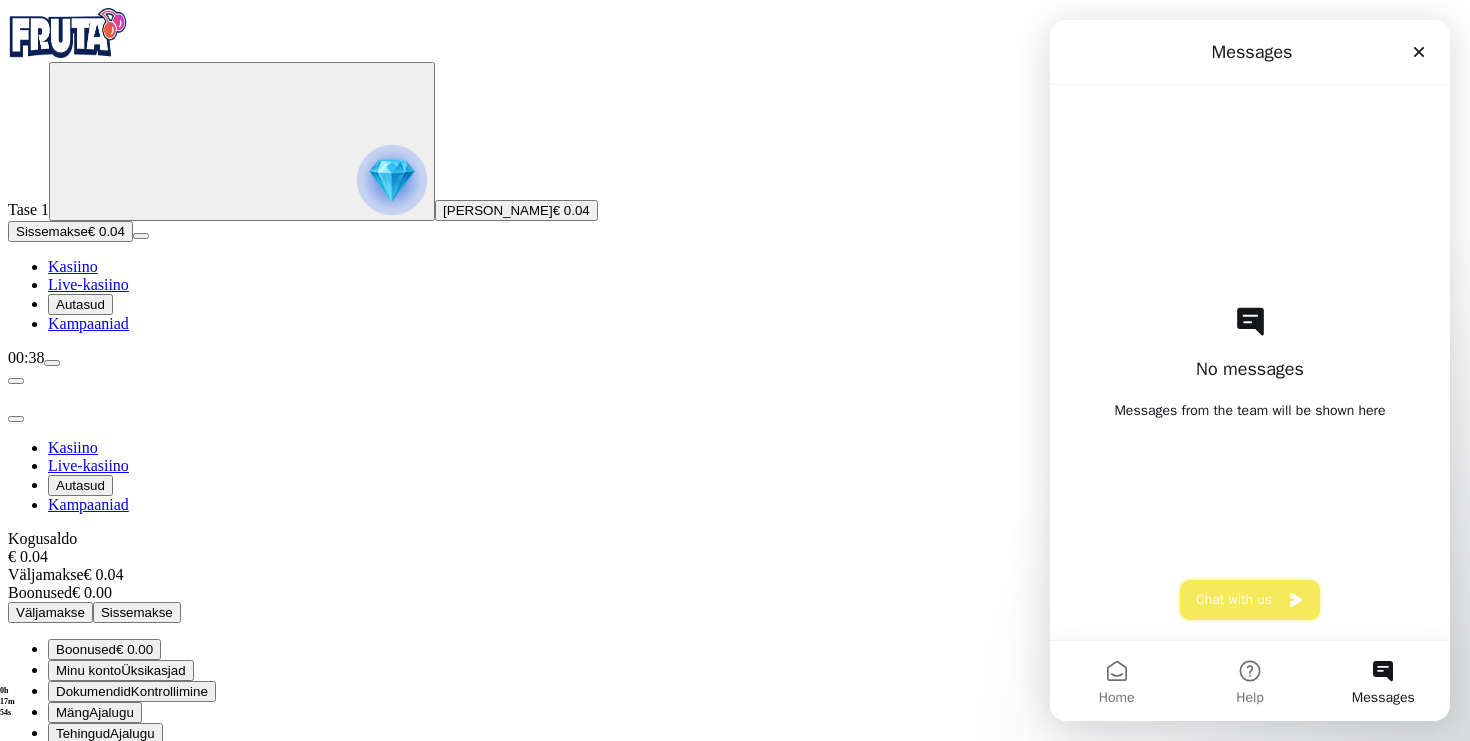 click on "Chat with us" at bounding box center [1250, 600] 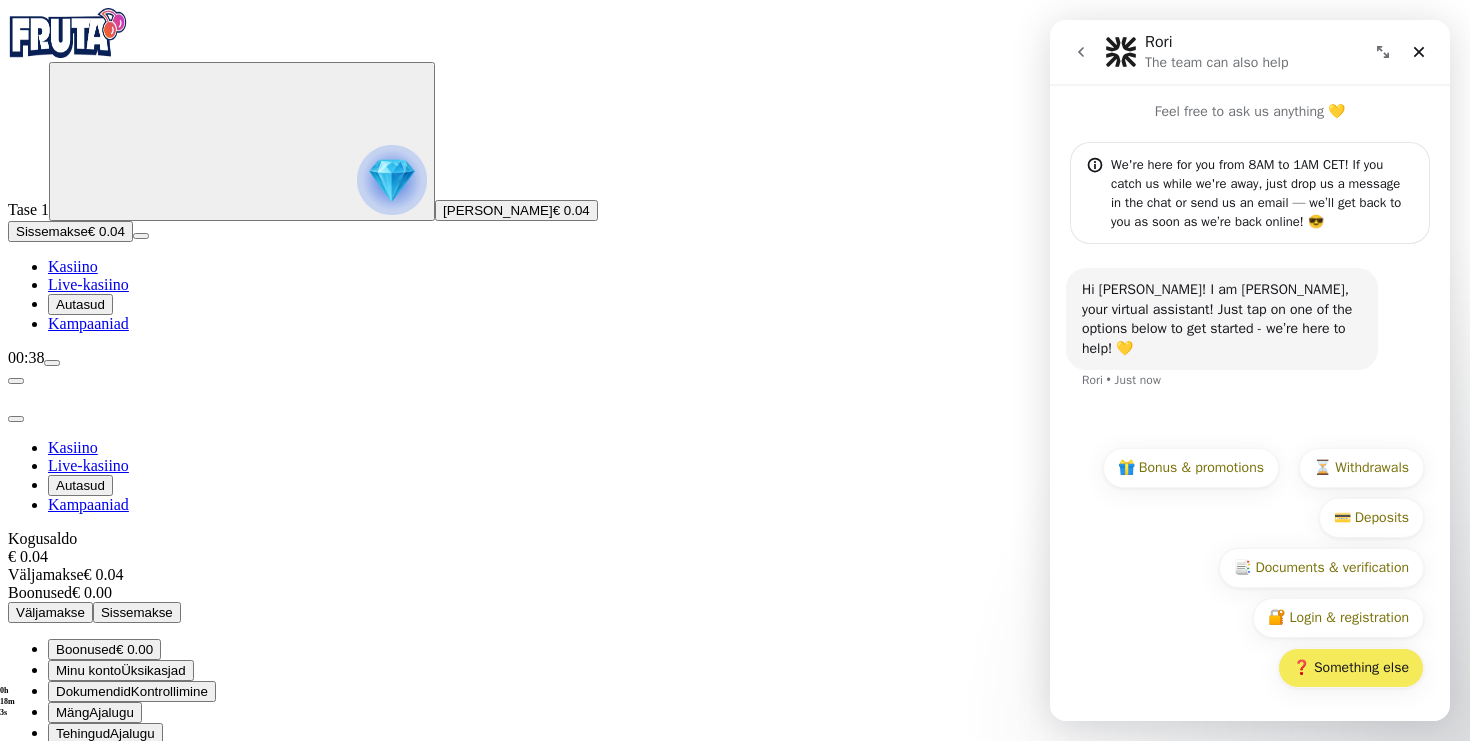 click on "❓ Something else" at bounding box center [1351, 668] 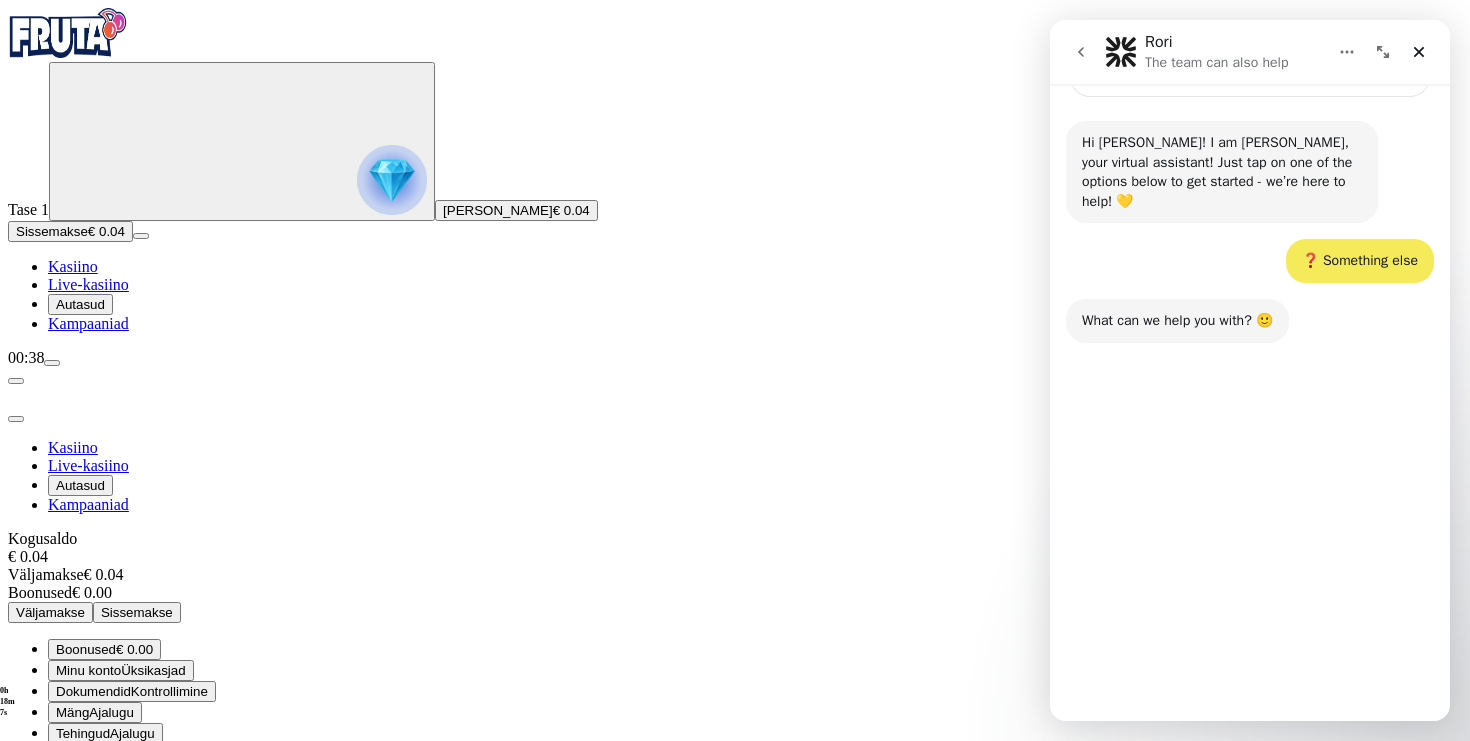 scroll, scrollTop: 156, scrollLeft: 0, axis: vertical 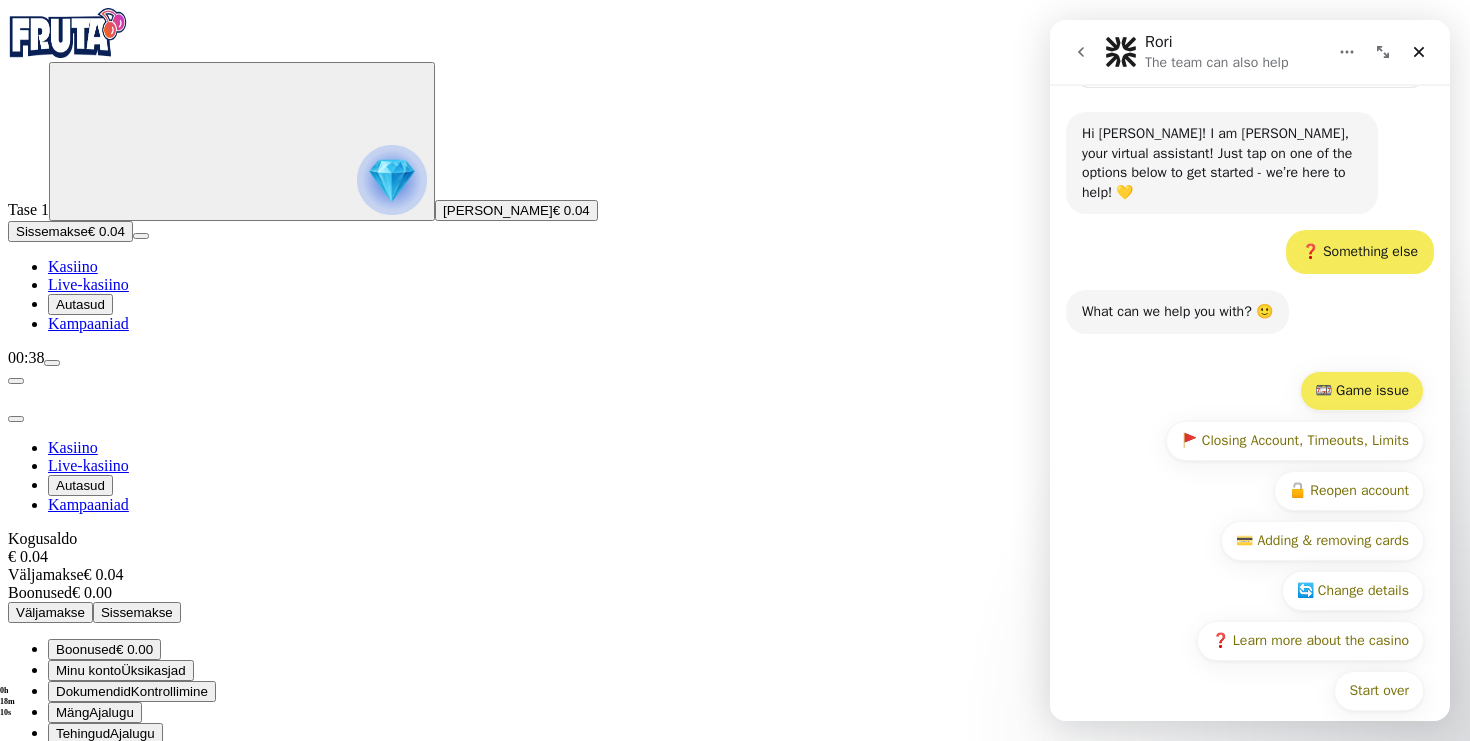 click on "🎰 Game issue" at bounding box center (1362, 391) 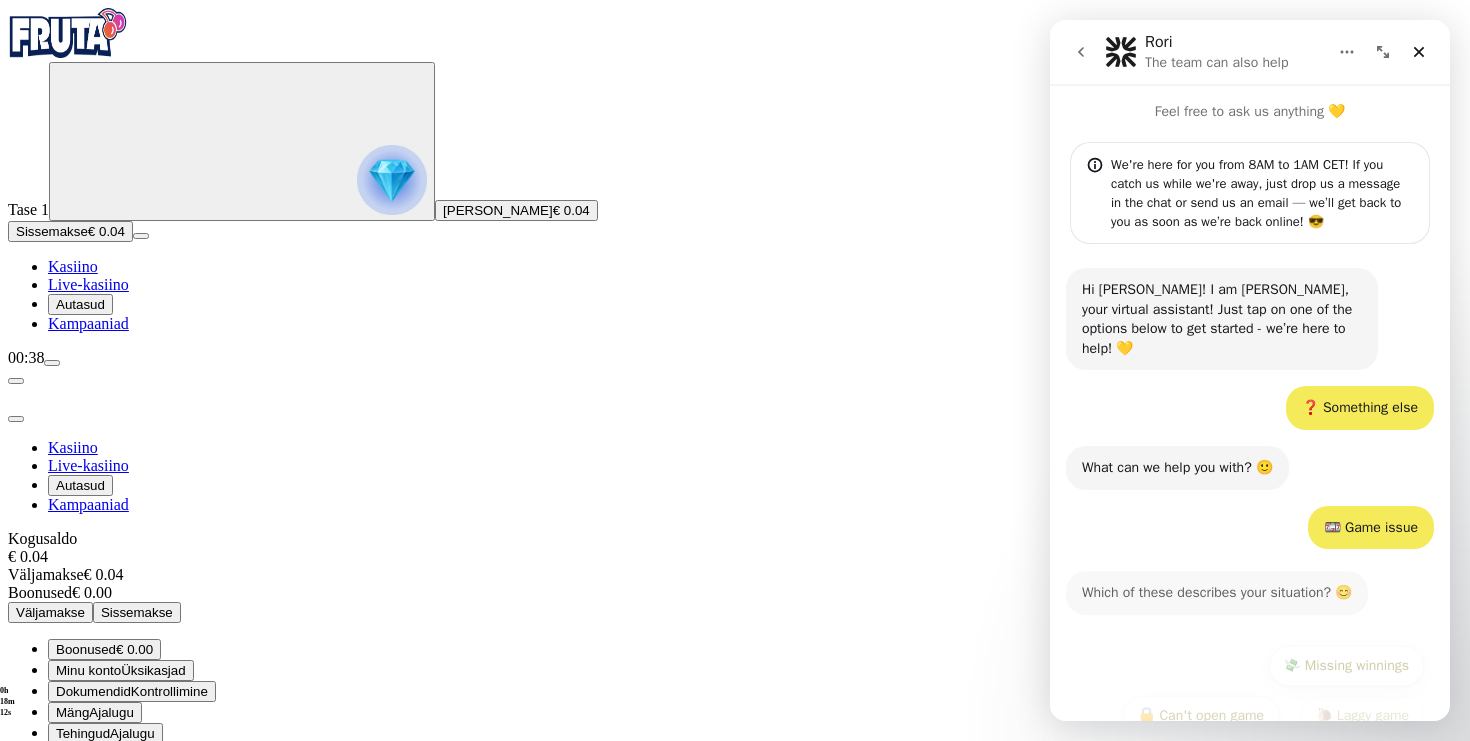 scroll, scrollTop: 93, scrollLeft: 0, axis: vertical 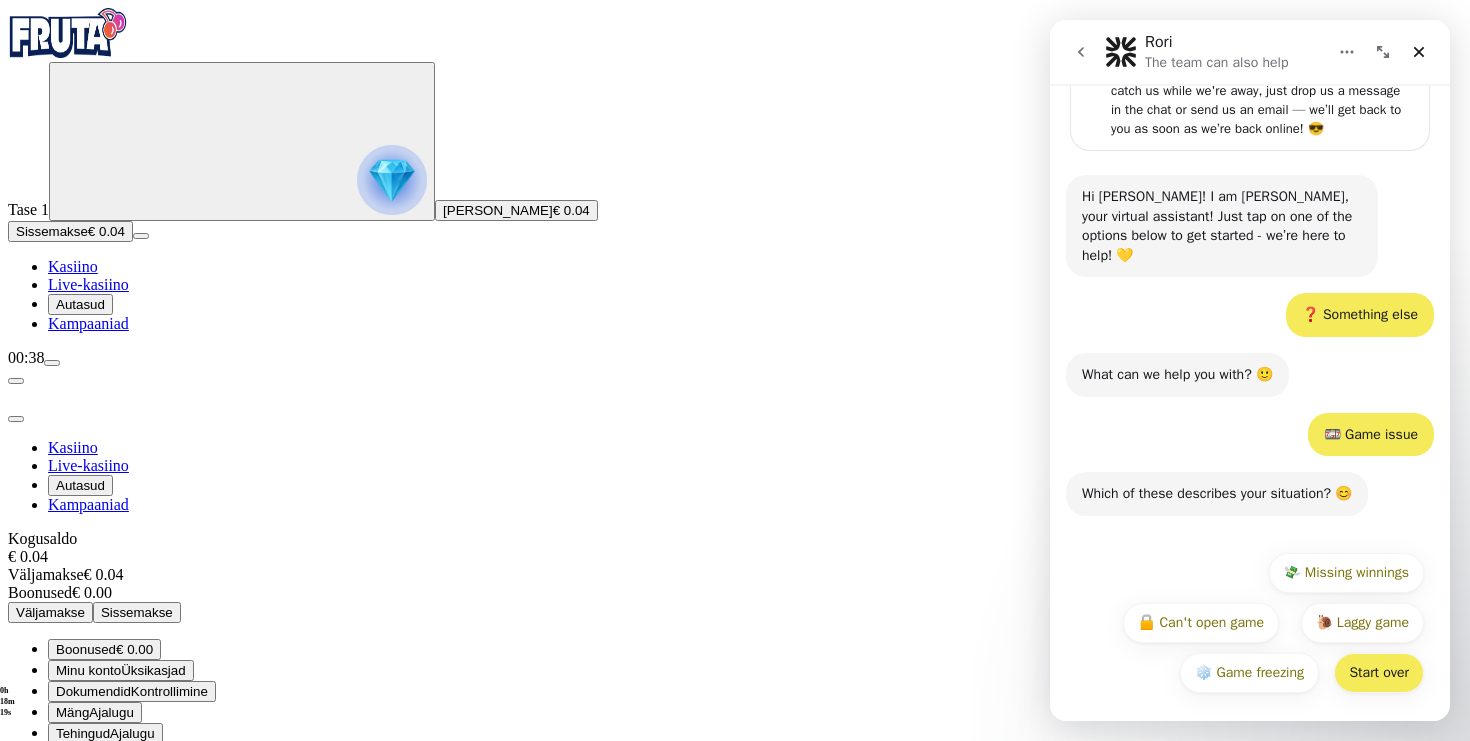 click on "Start over" at bounding box center (1379, 673) 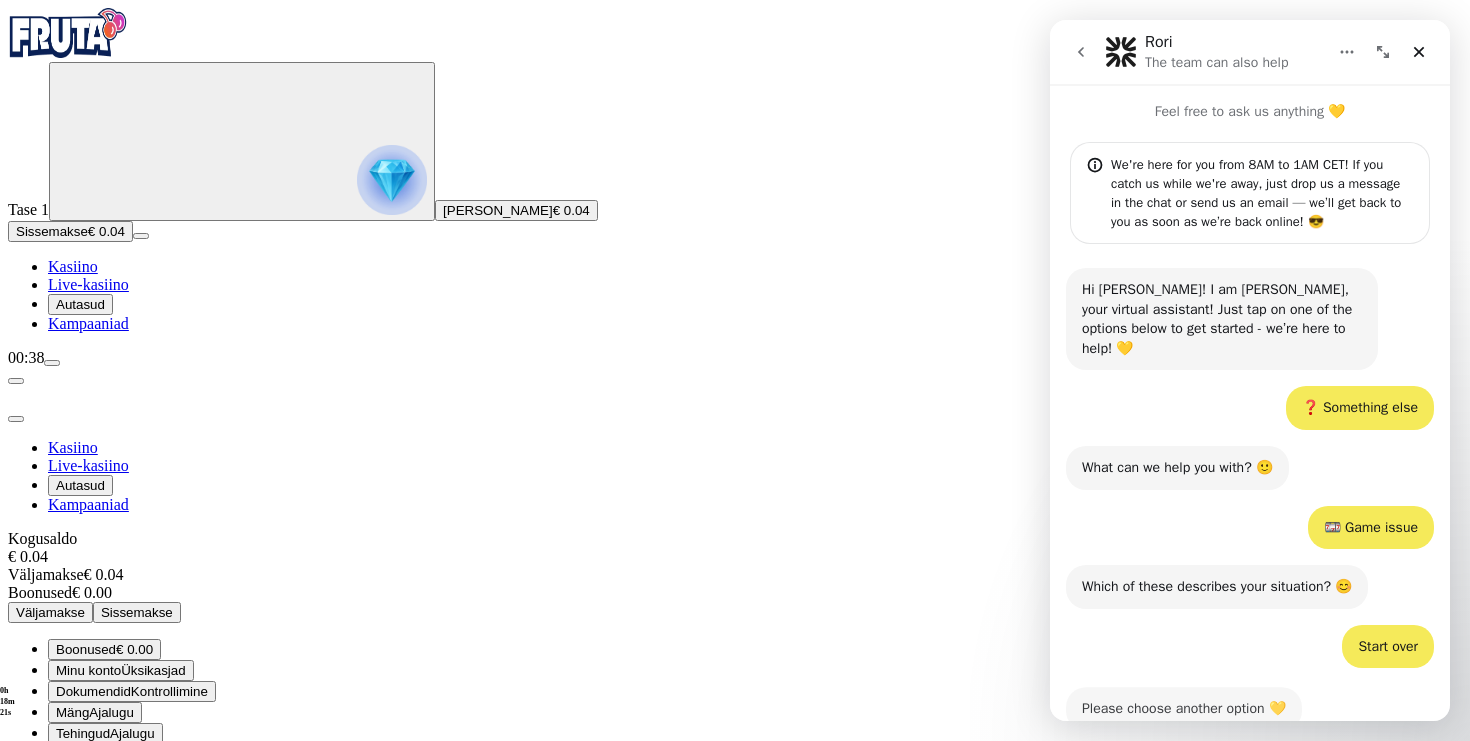 scroll, scrollTop: 311, scrollLeft: 0, axis: vertical 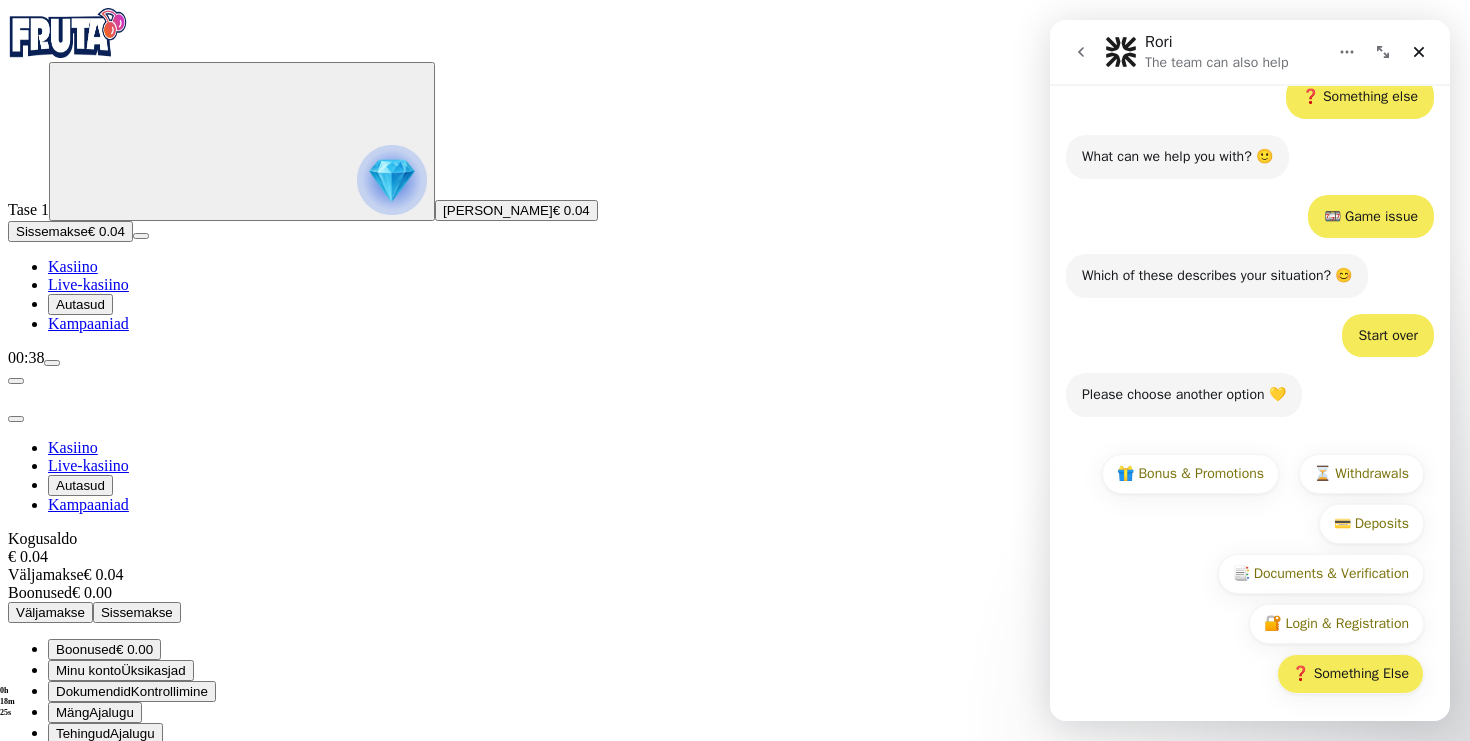 click on "❓ Something Else" at bounding box center (1350, 674) 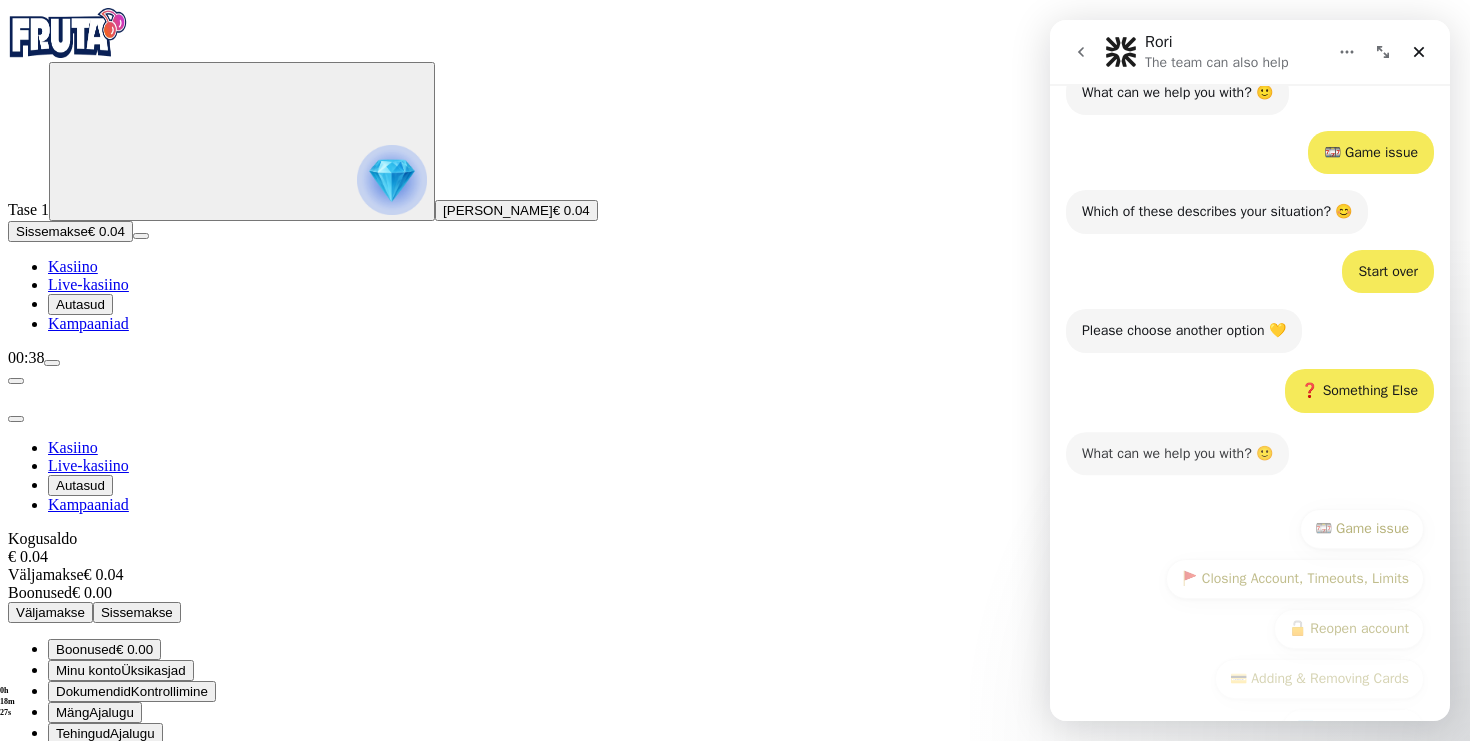 scroll, scrollTop: 529, scrollLeft: 0, axis: vertical 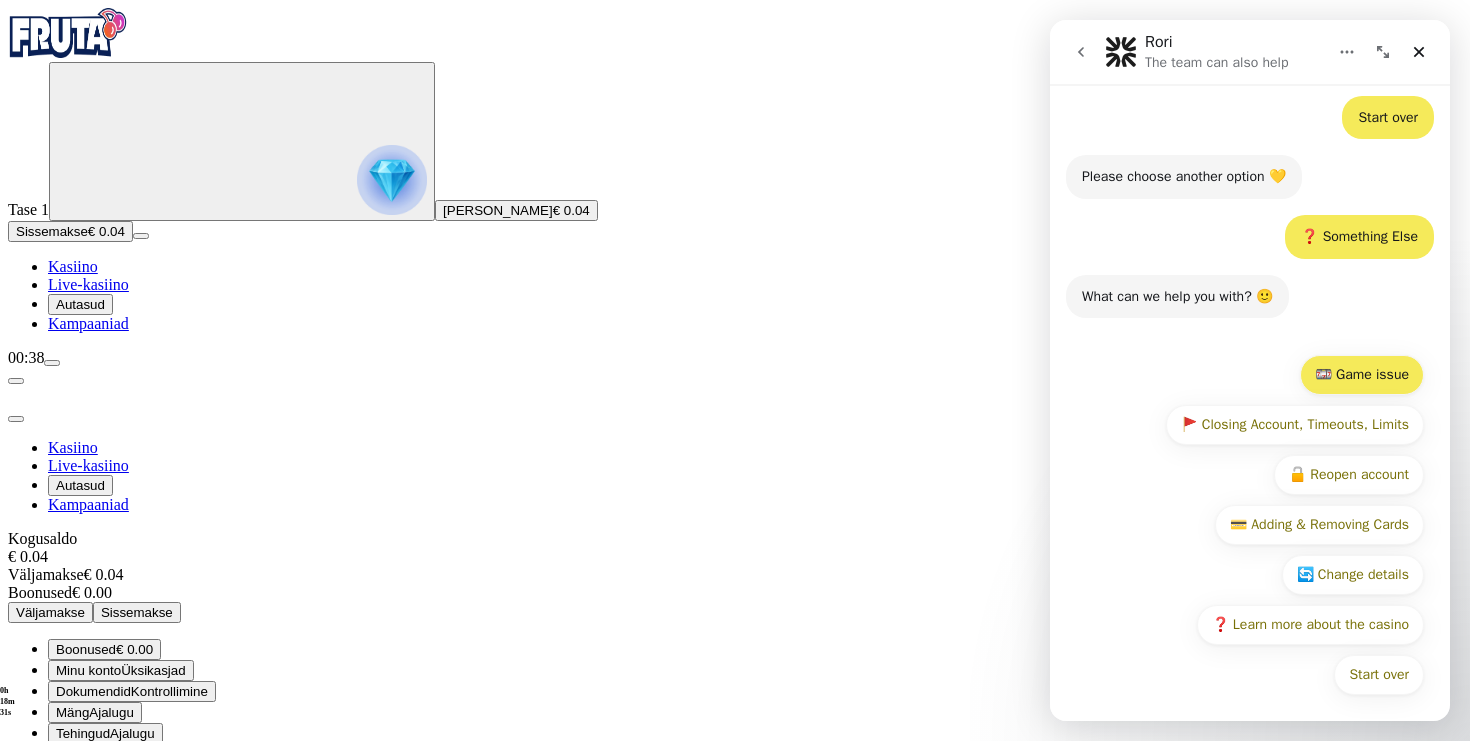 click on "🎰 Game issue" at bounding box center [1362, 375] 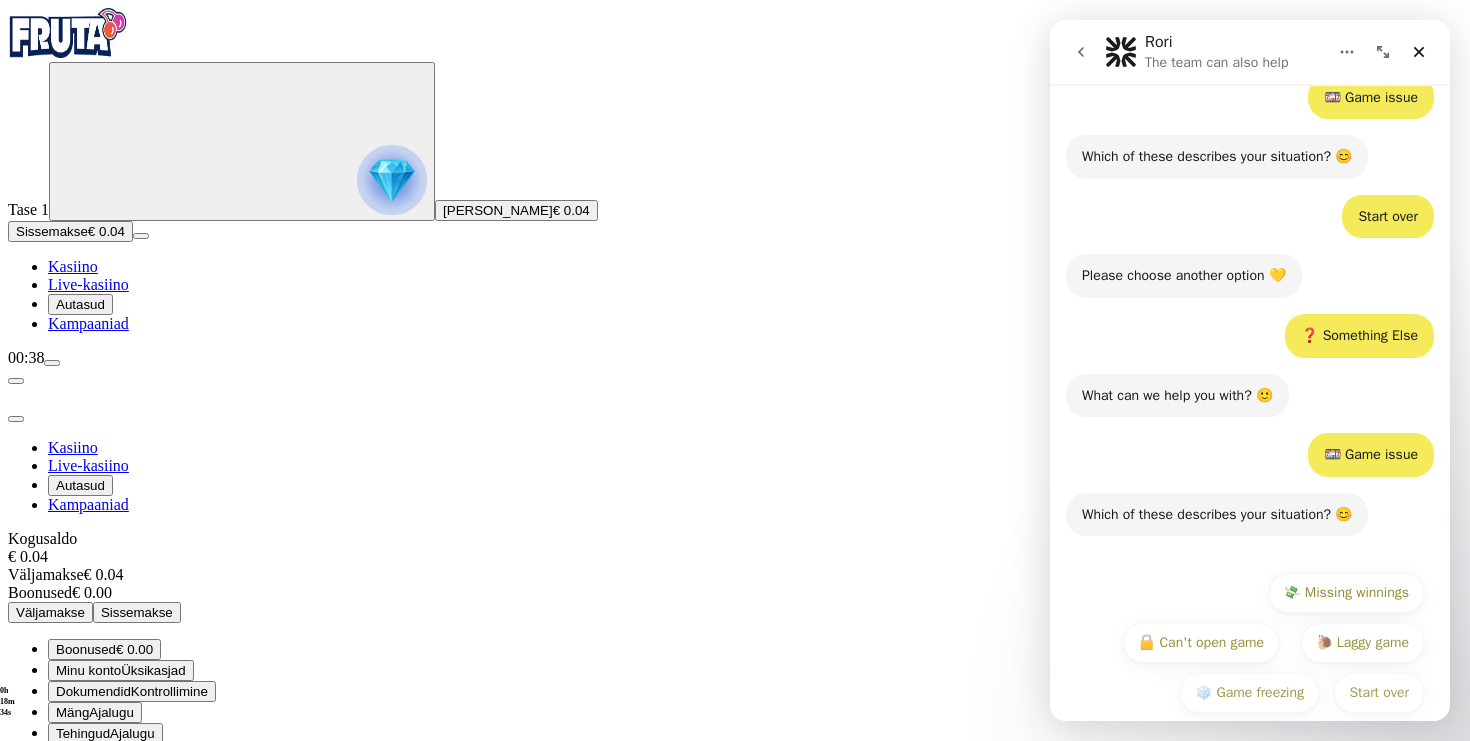 scroll, scrollTop: 466, scrollLeft: 0, axis: vertical 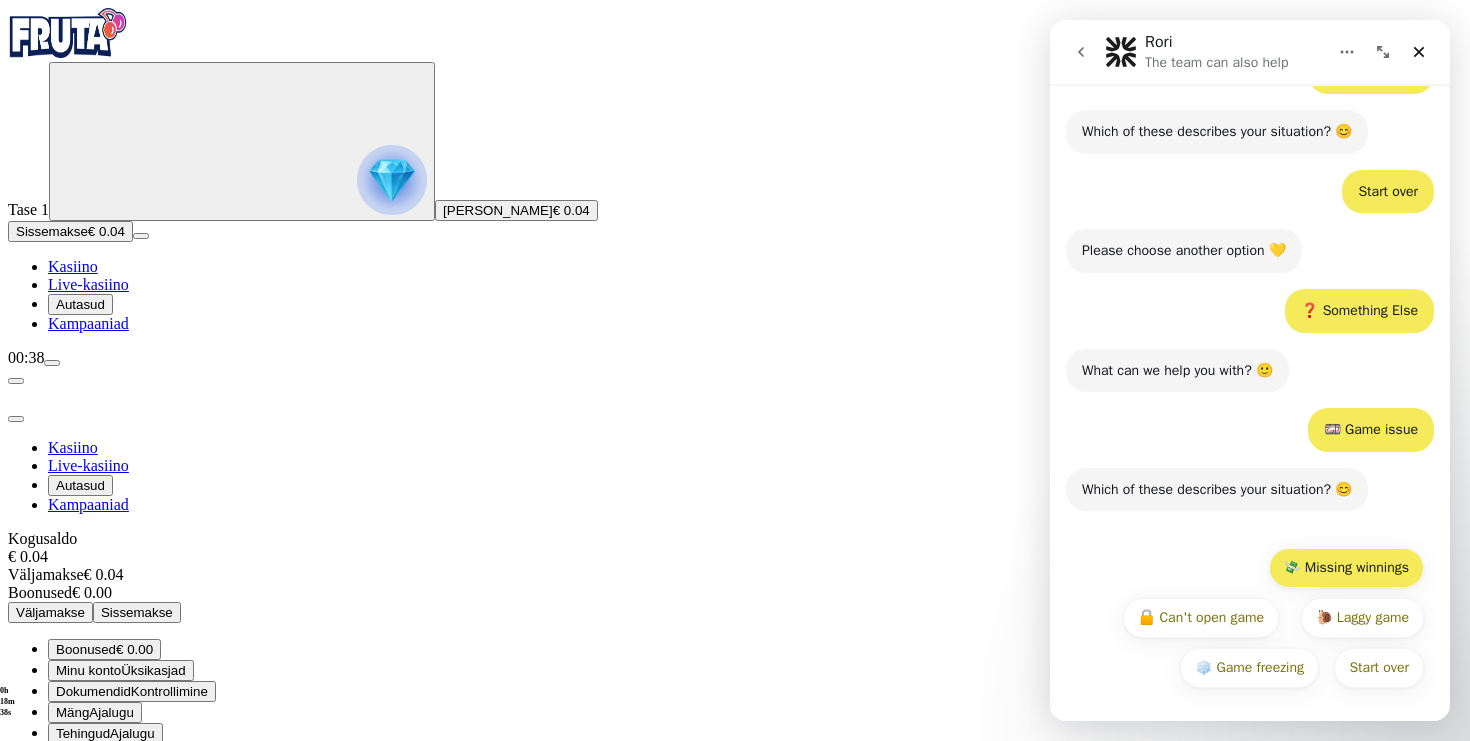click on "💸 Missing winnings" at bounding box center [1347, 568] 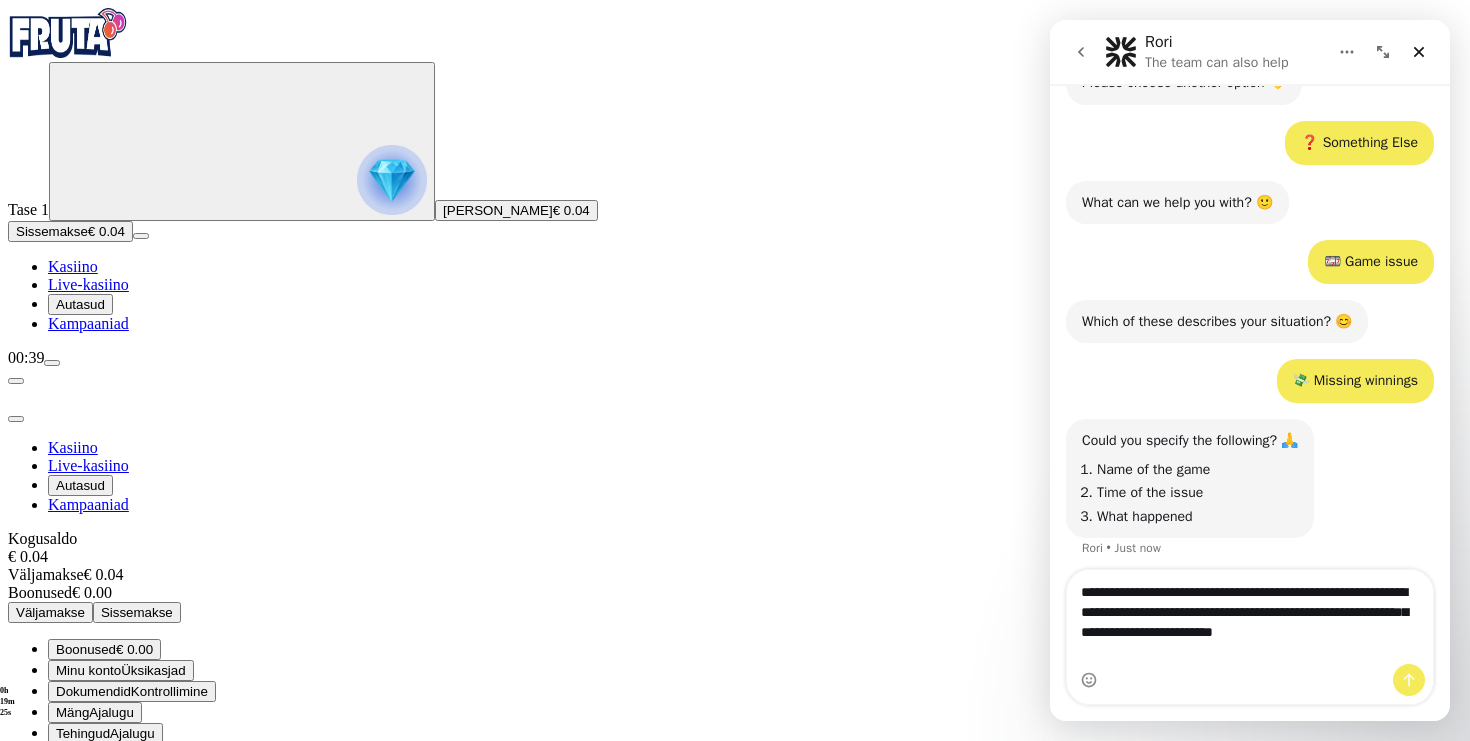 scroll, scrollTop: 643, scrollLeft: 0, axis: vertical 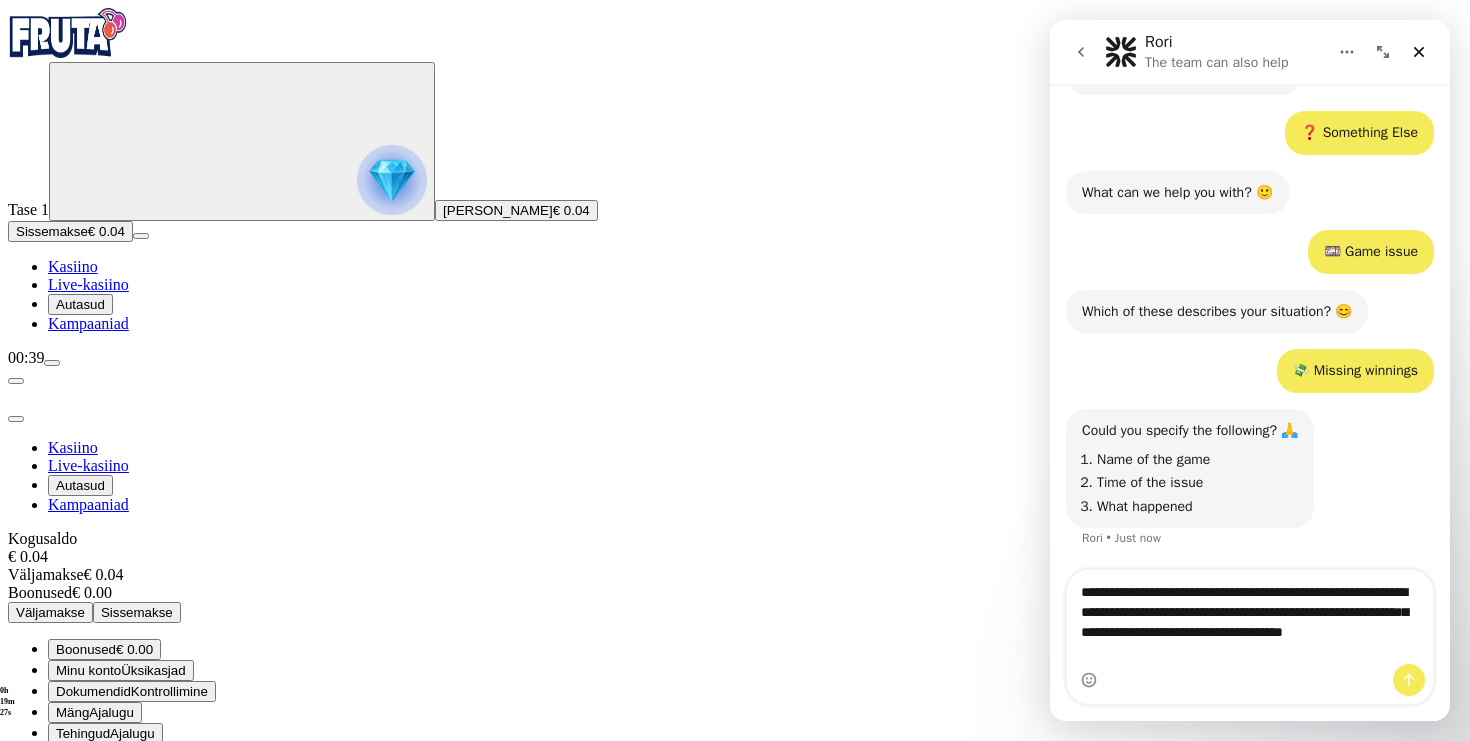 type on "**********" 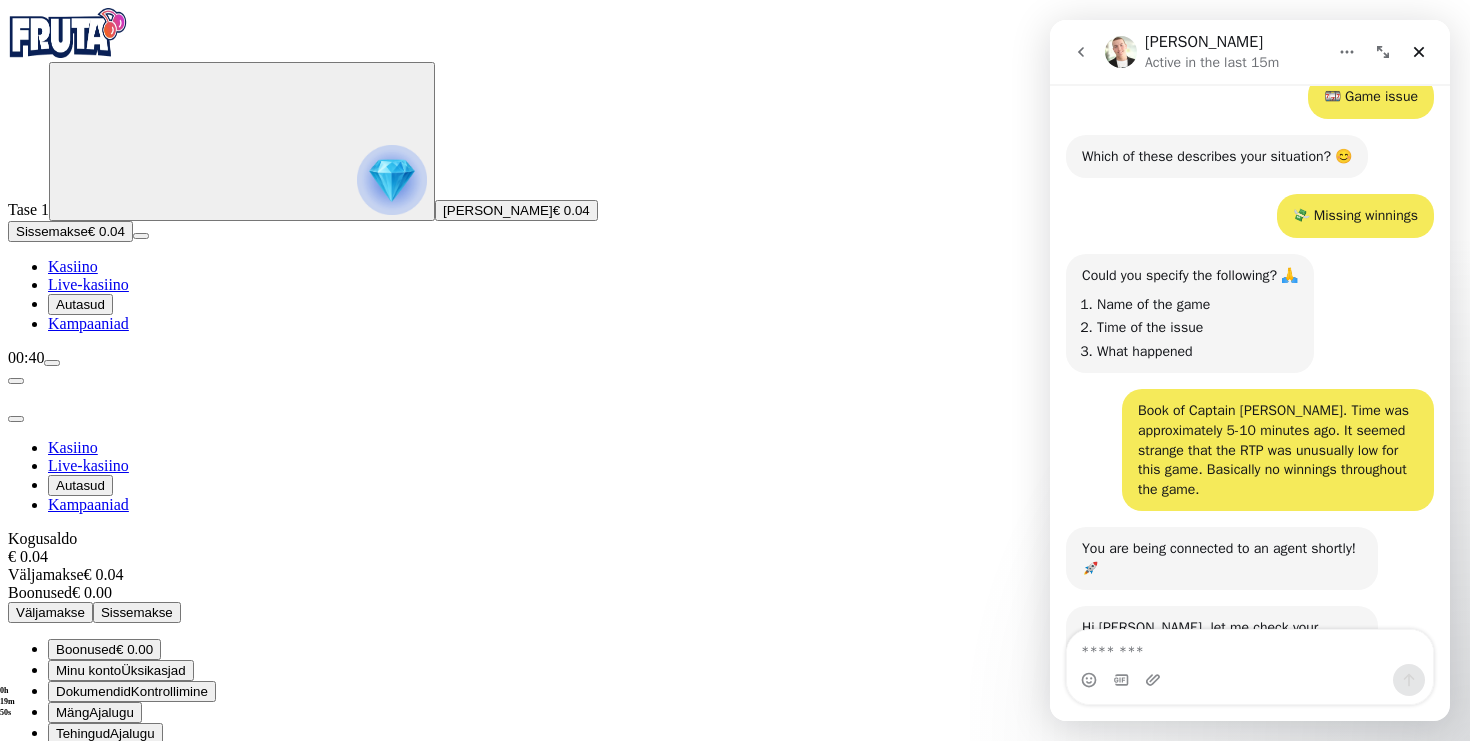 scroll, scrollTop: 855, scrollLeft: 0, axis: vertical 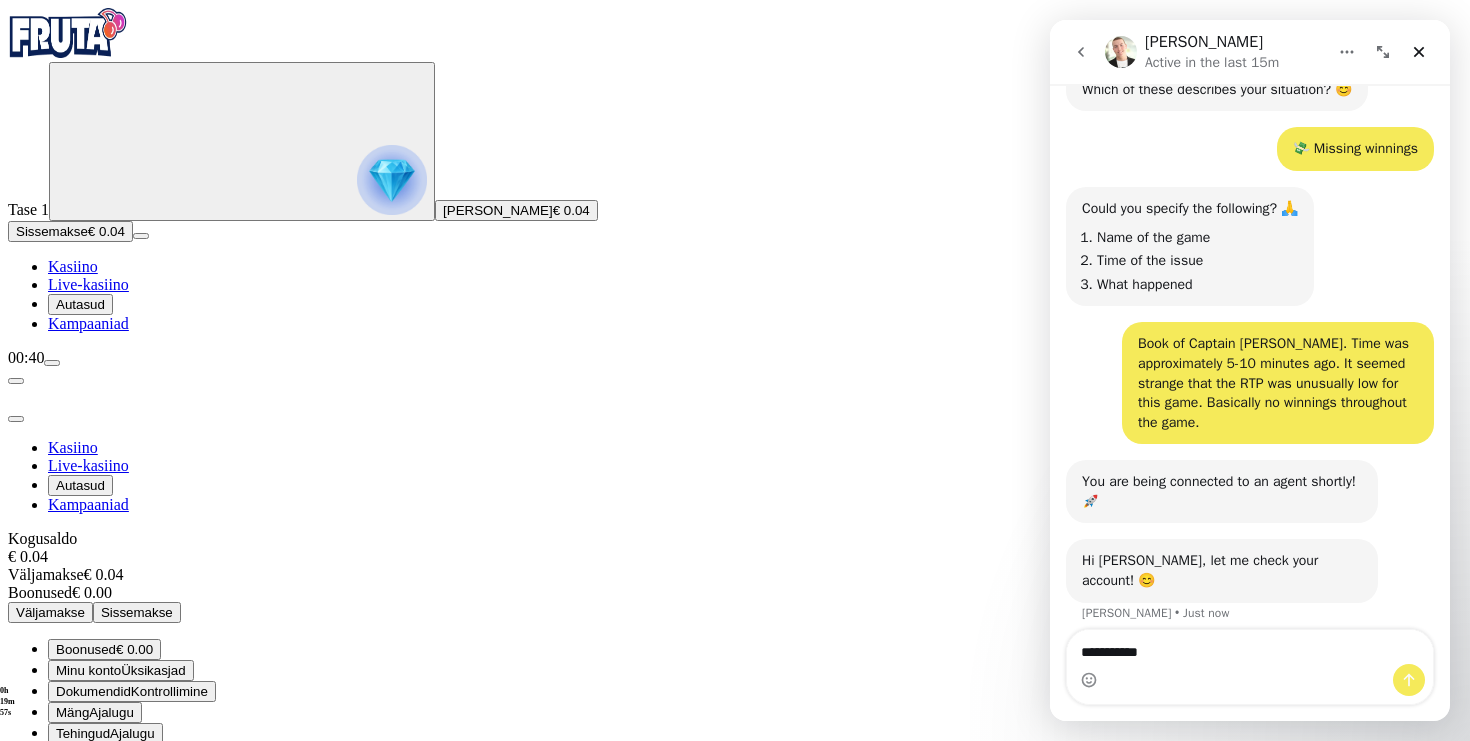 type on "**********" 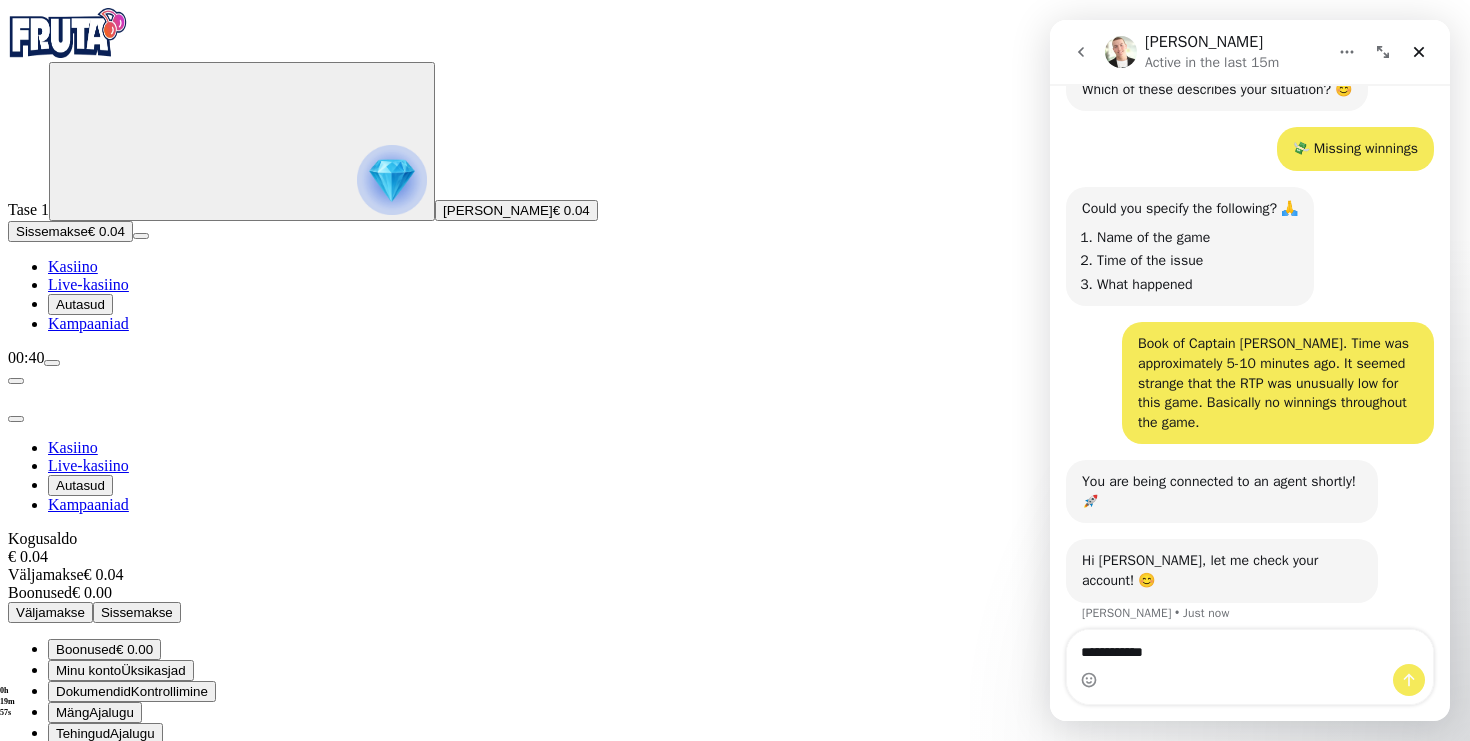 type 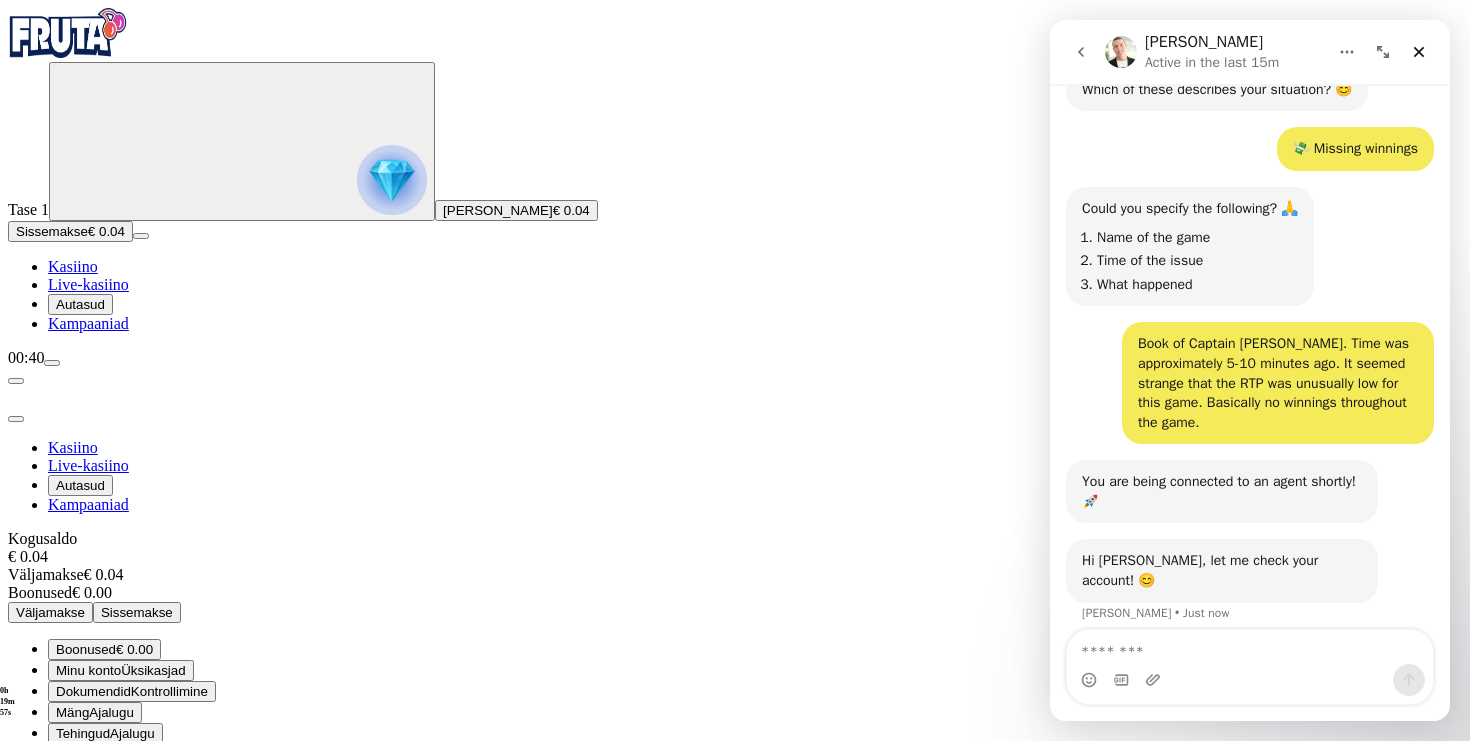 scroll, scrollTop: 914, scrollLeft: 0, axis: vertical 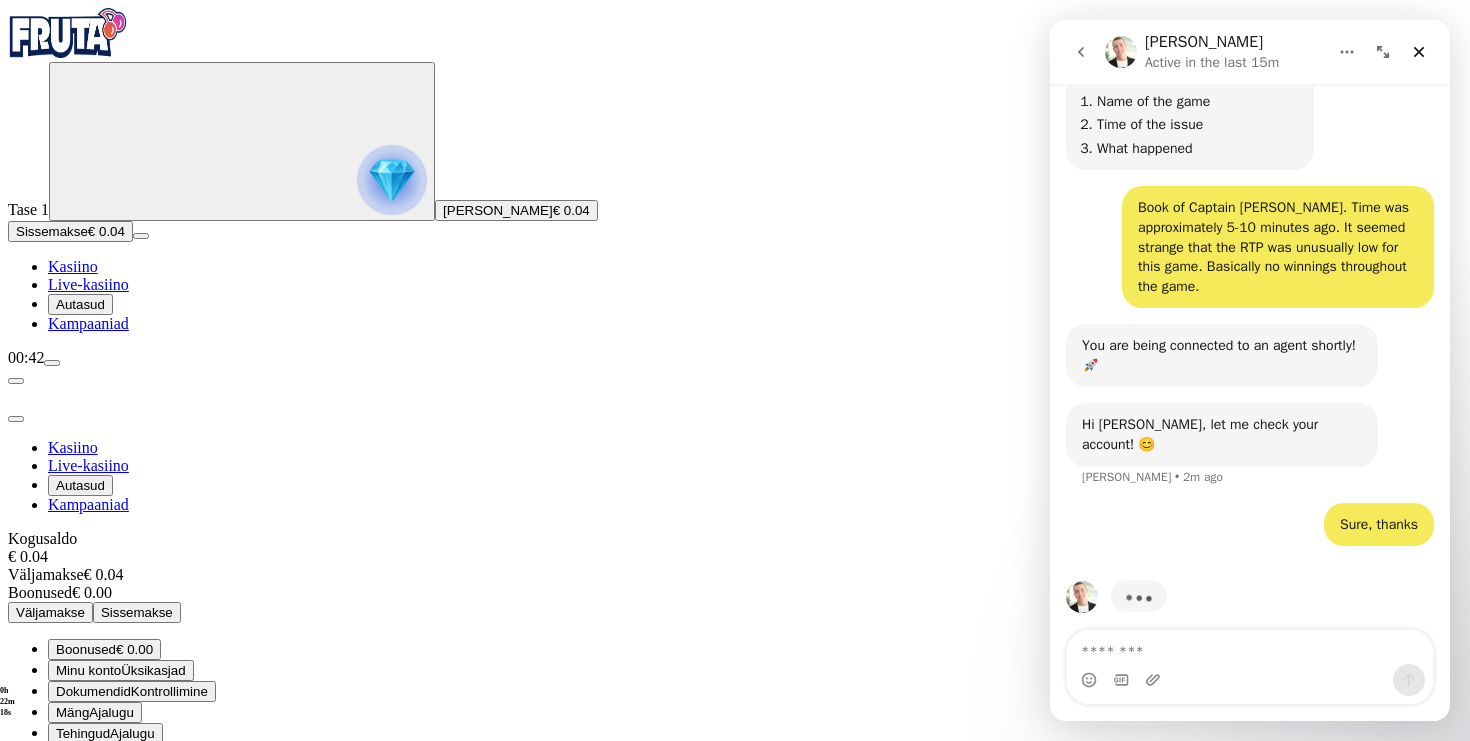 click on "Mäng Ajalugu" at bounding box center (95, 712) 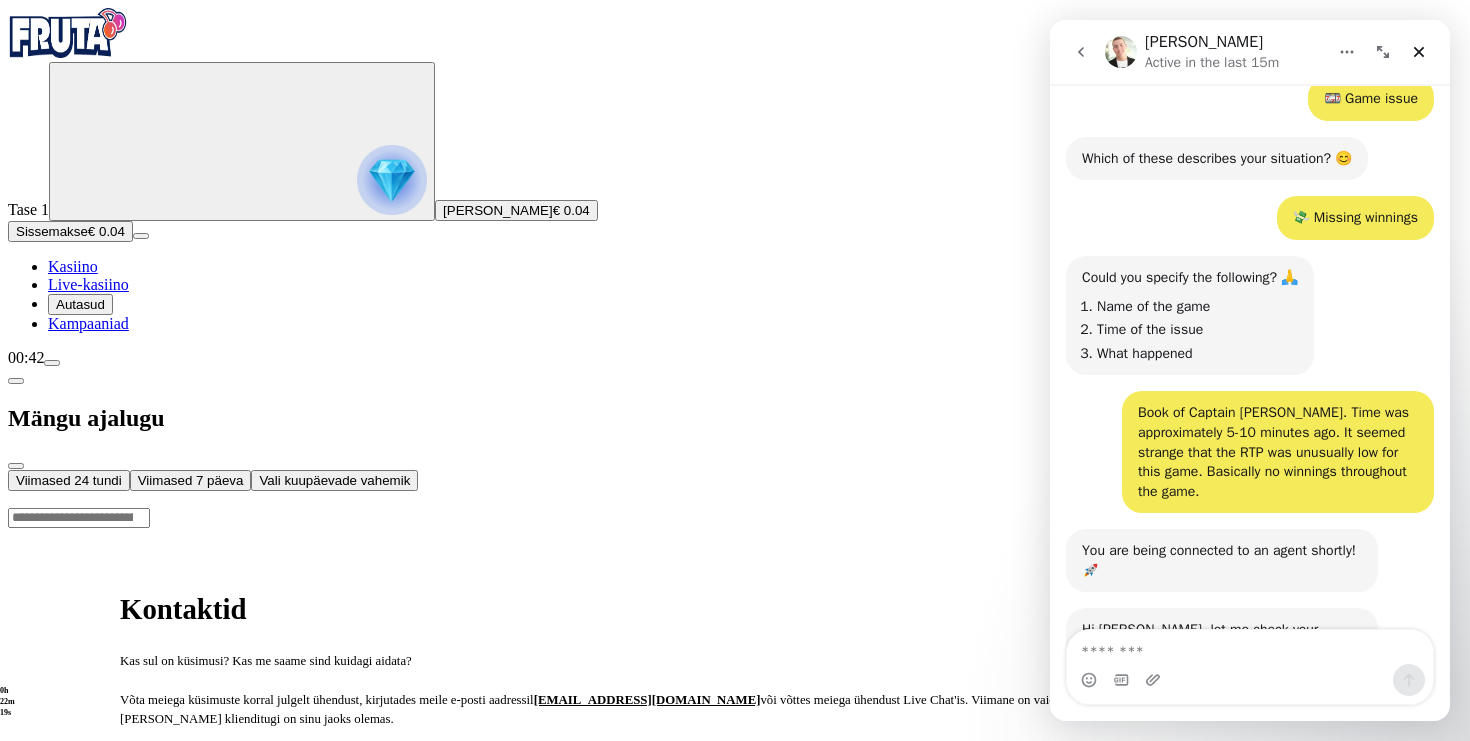 scroll, scrollTop: 991, scrollLeft: 0, axis: vertical 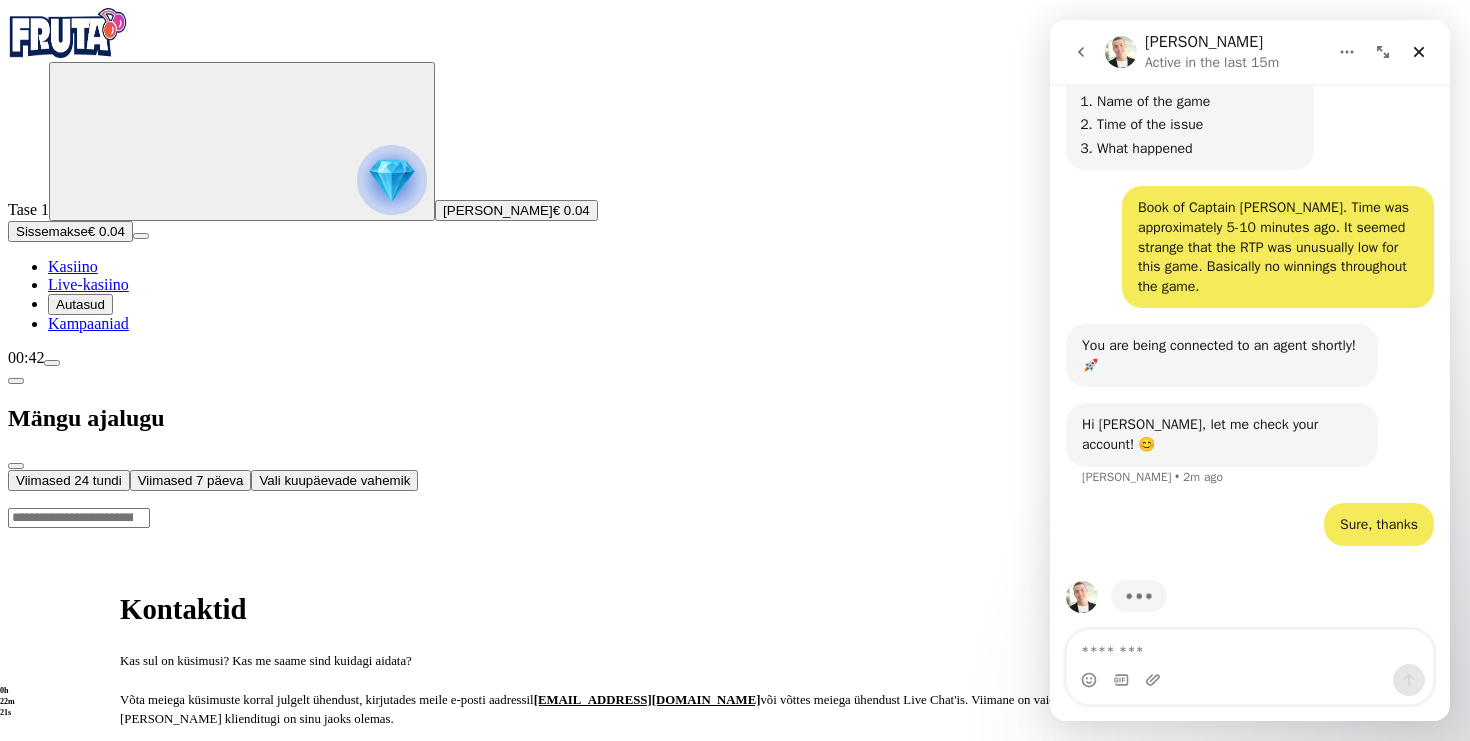 click on "Viimased 24 tundi" at bounding box center [69, 480] 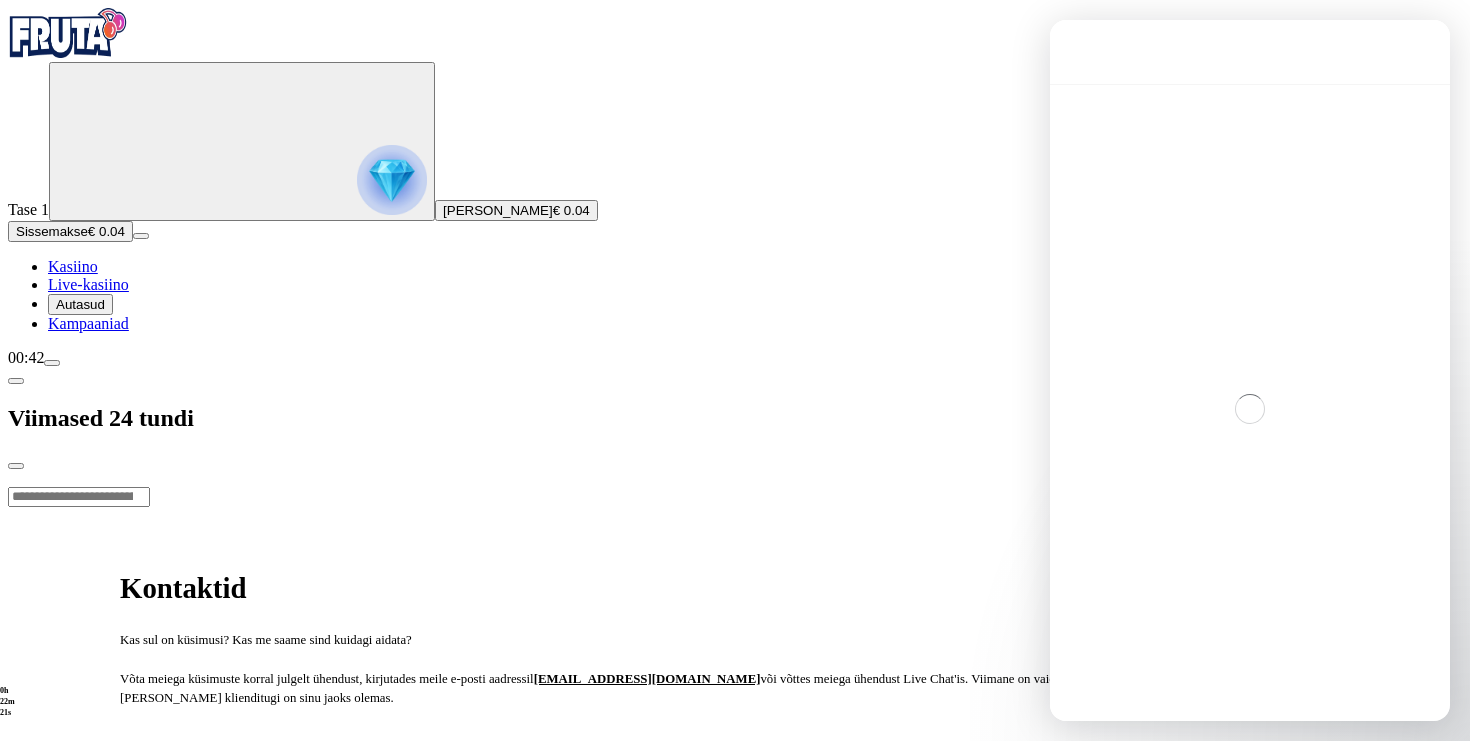 scroll, scrollTop: 0, scrollLeft: 0, axis: both 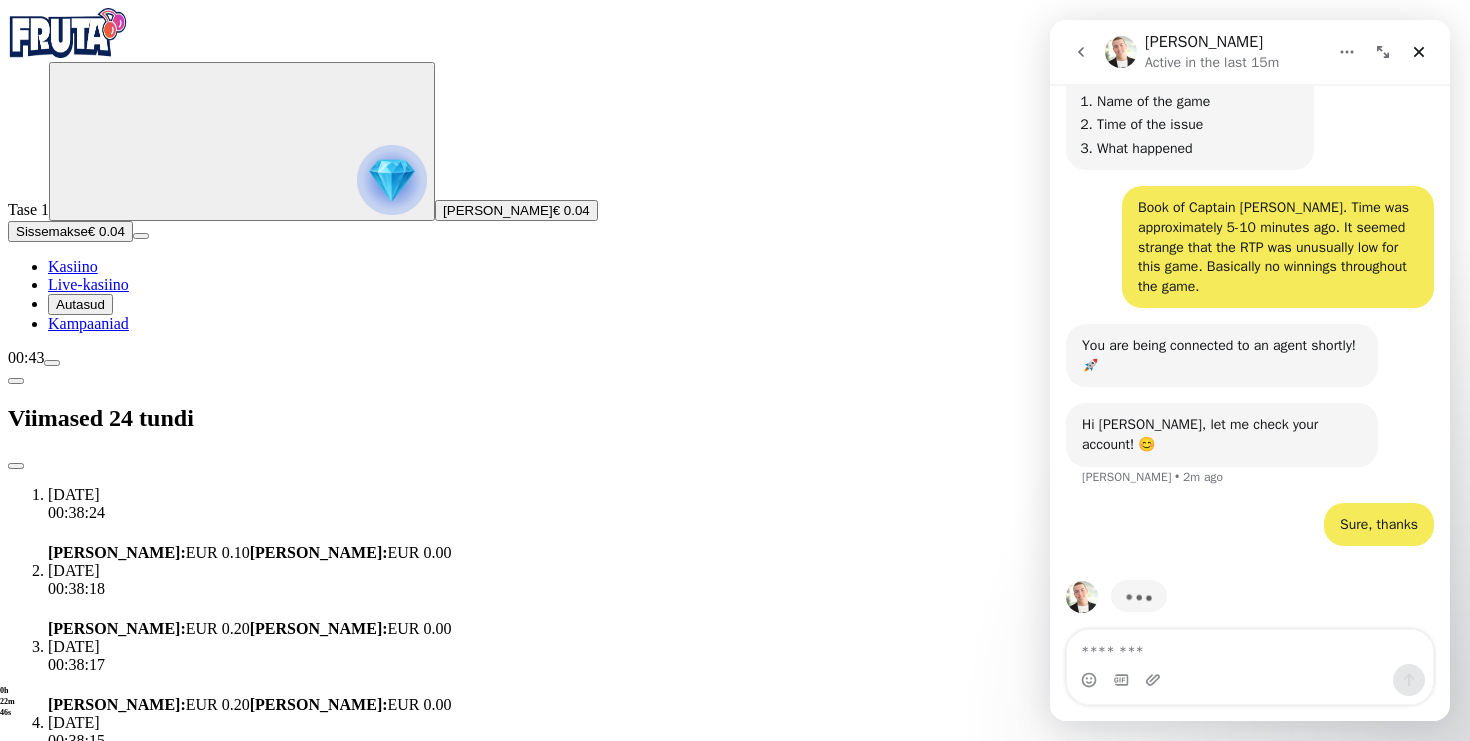 click at bounding box center [16, 466] 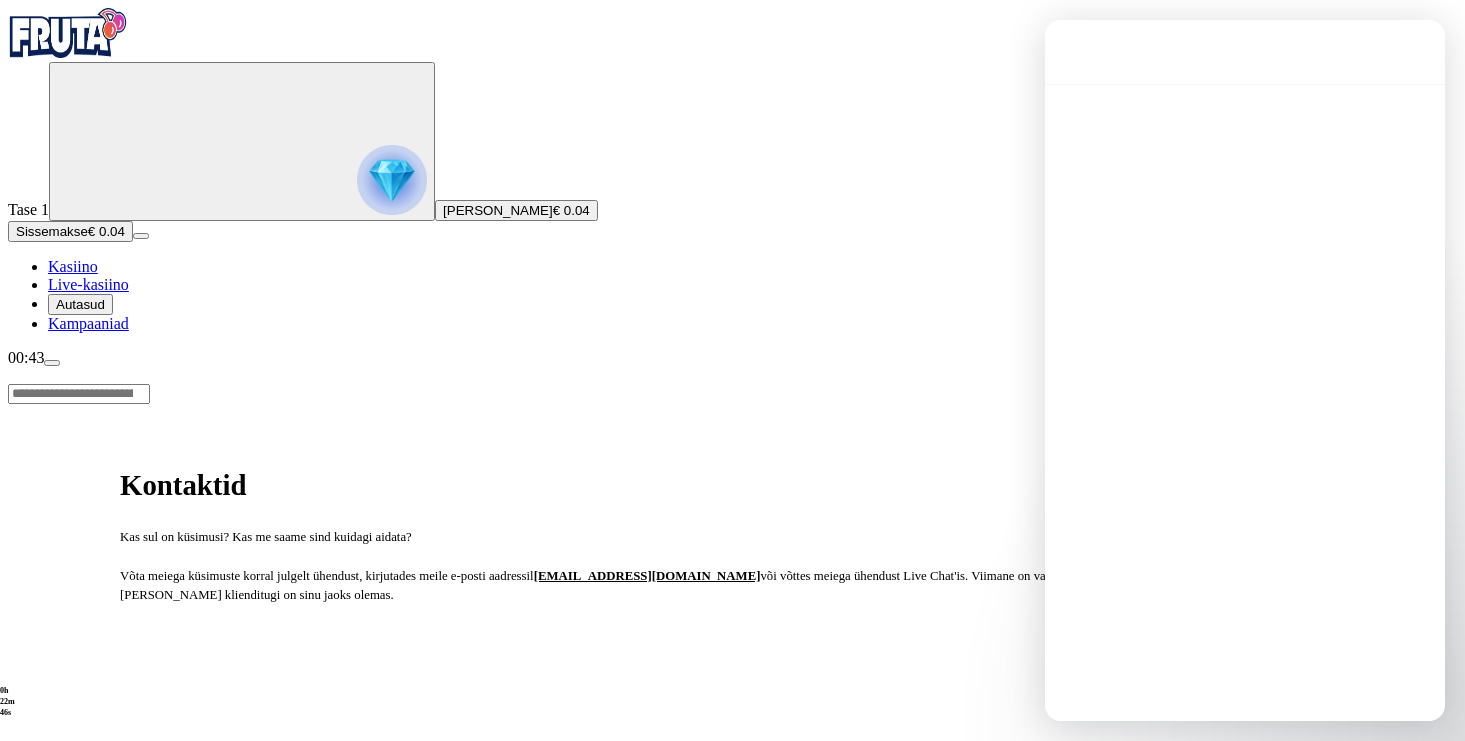 scroll, scrollTop: 0, scrollLeft: 0, axis: both 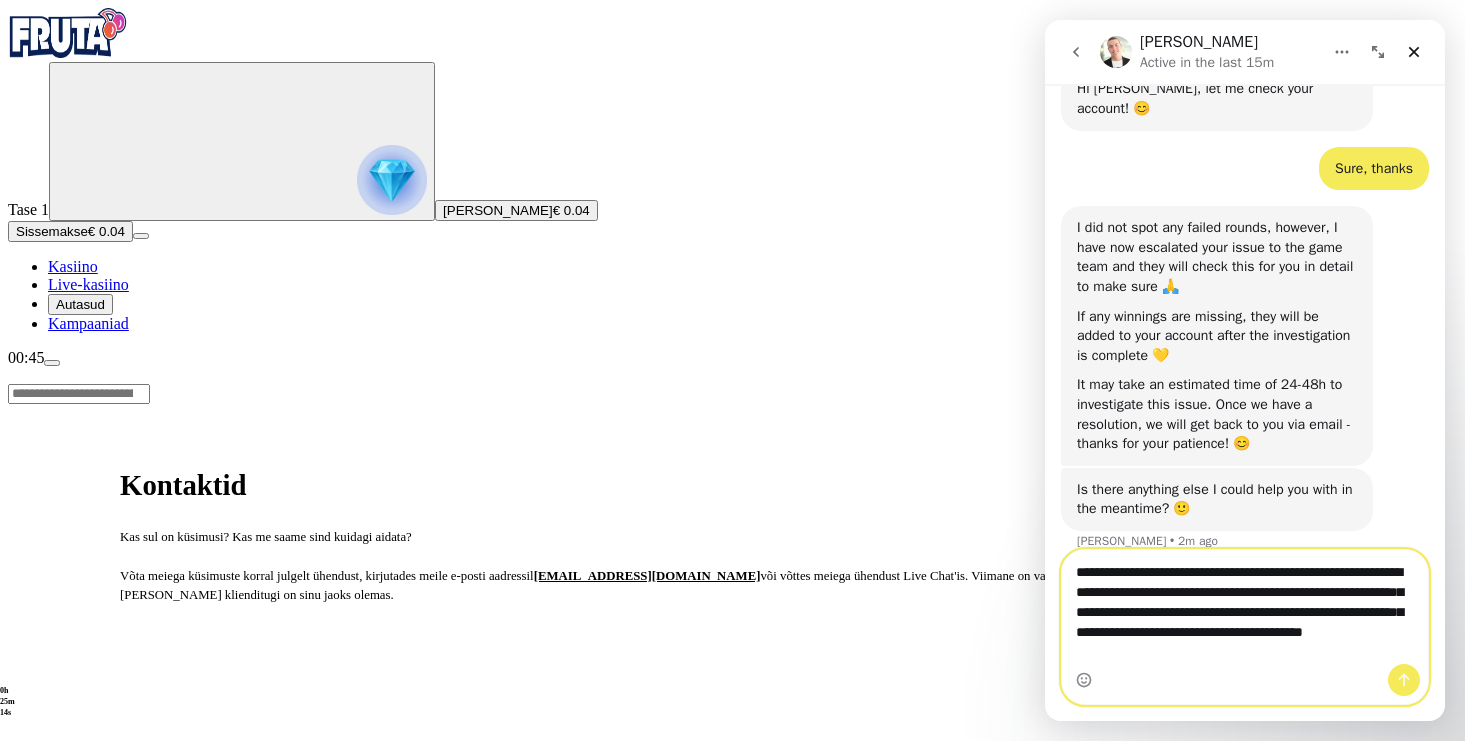 type on "**********" 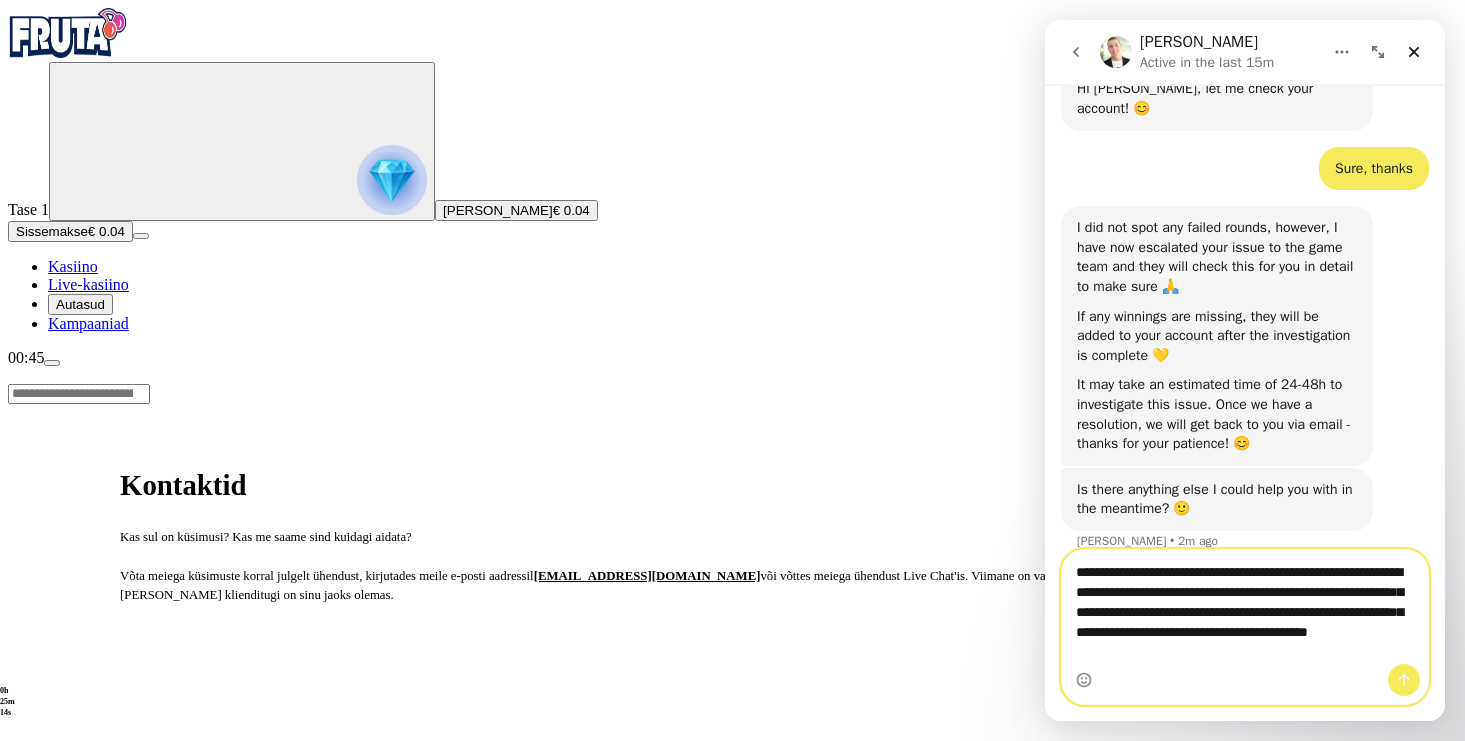 type 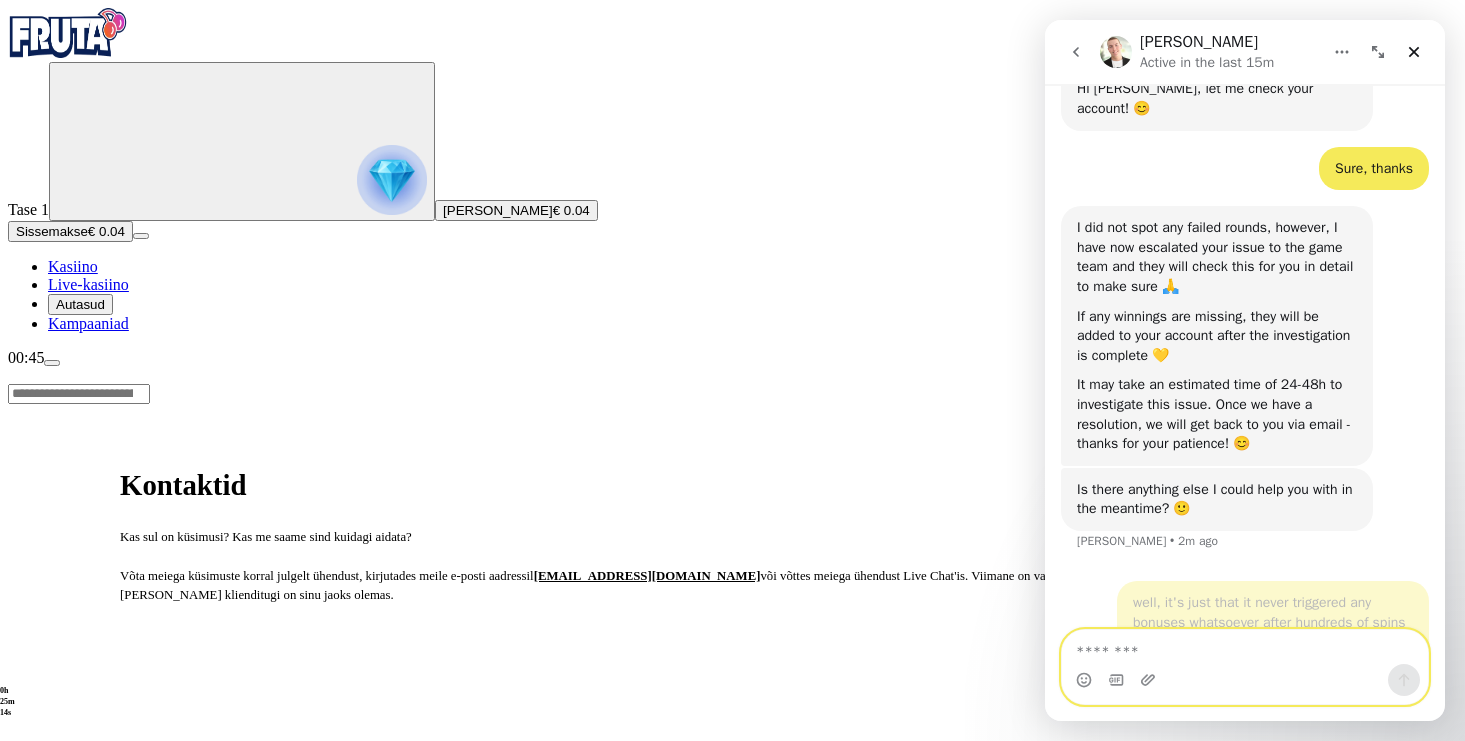 scroll, scrollTop: 1420, scrollLeft: 0, axis: vertical 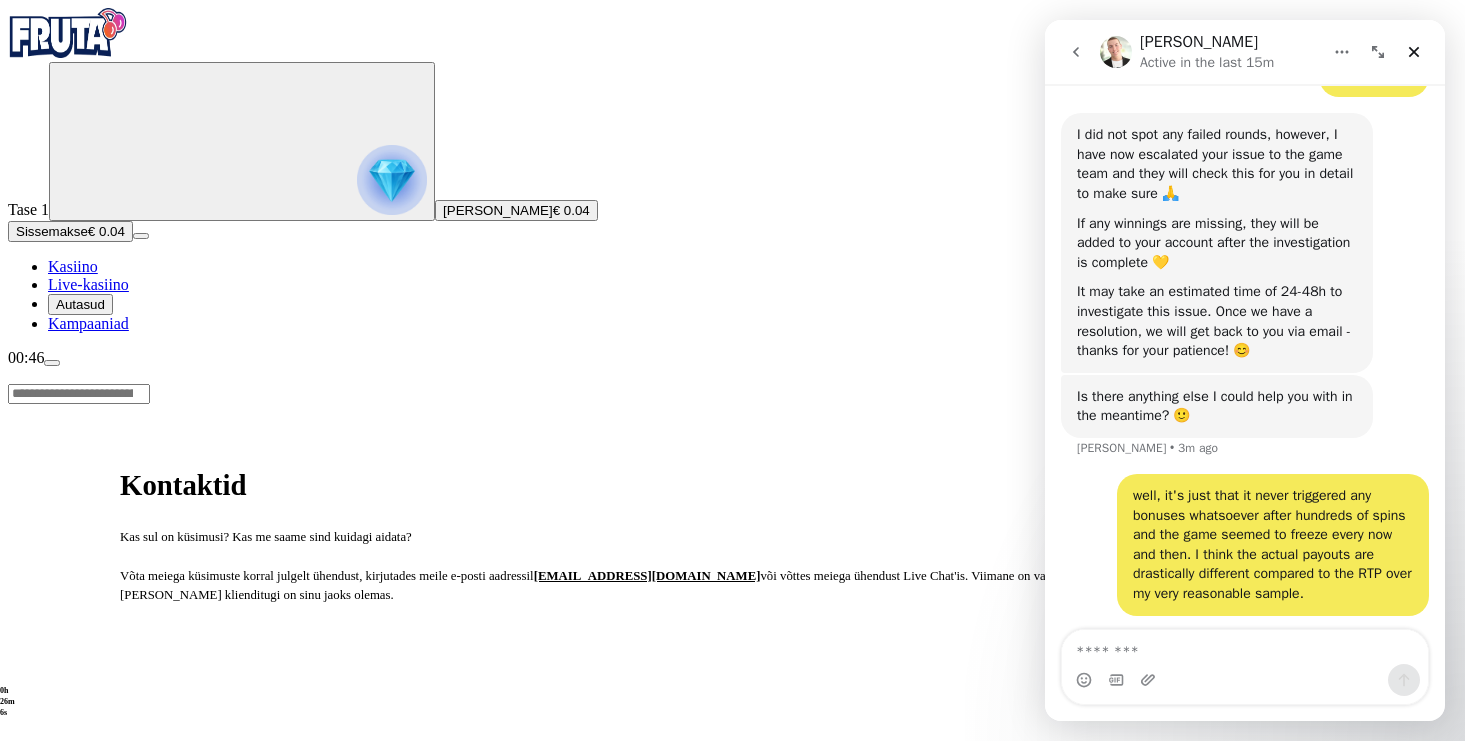 click at bounding box center [52, 363] 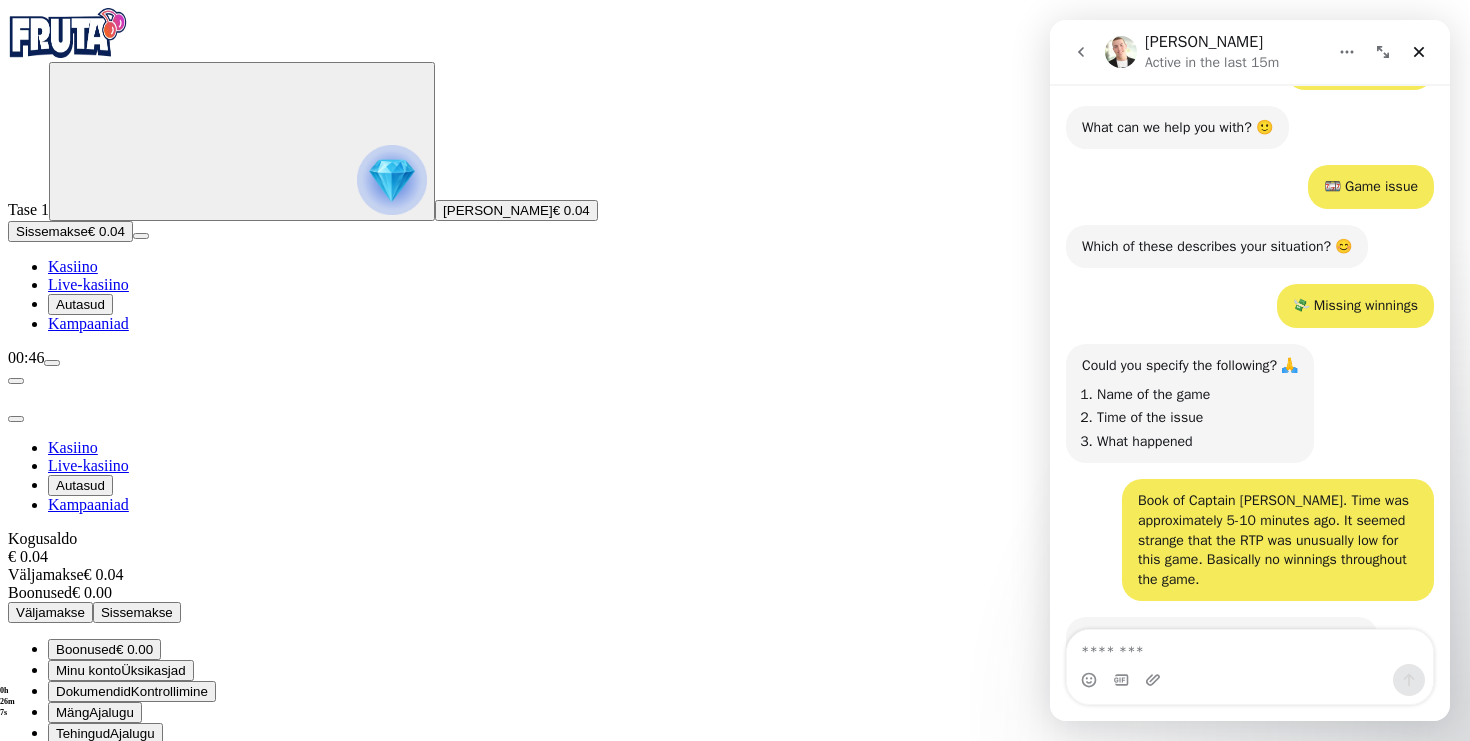 scroll, scrollTop: 1420, scrollLeft: 0, axis: vertical 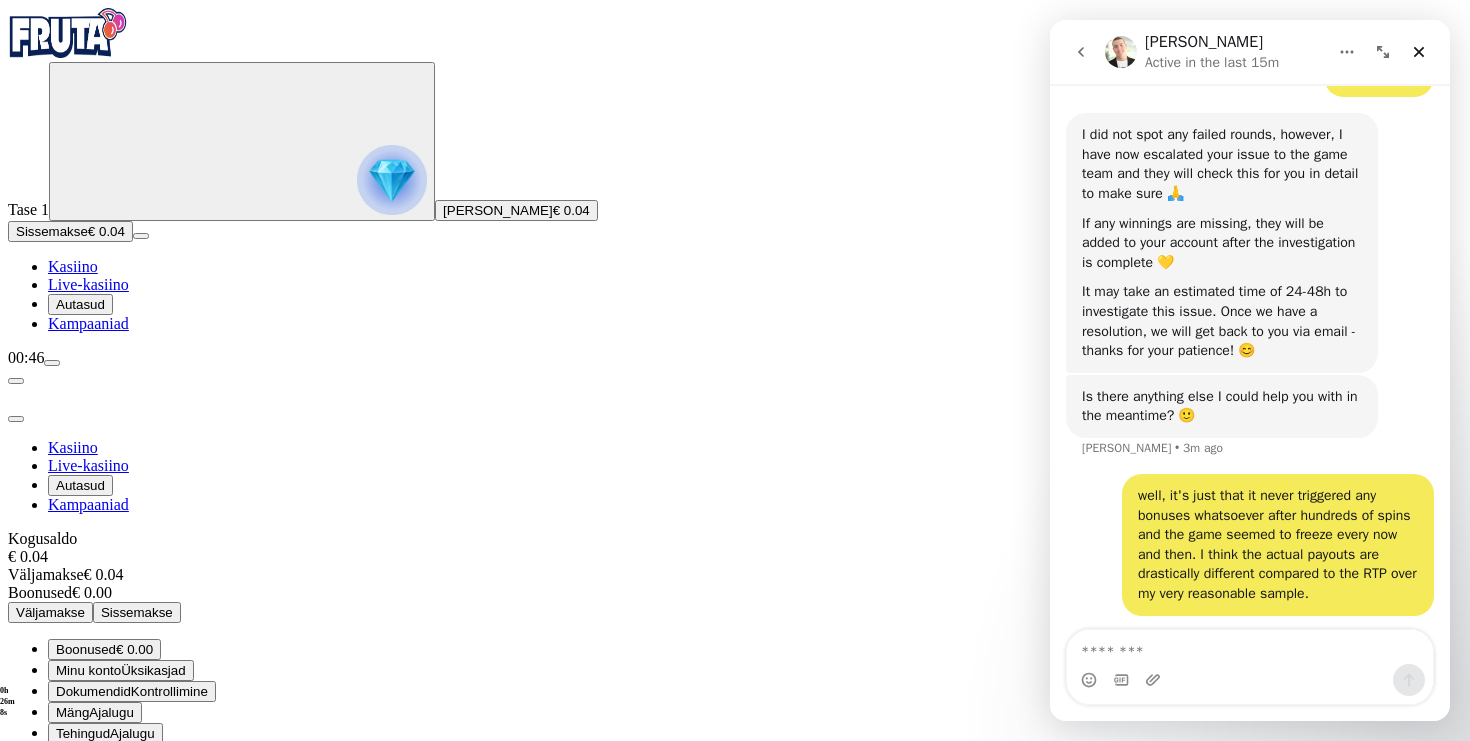 click on "Ajalugu" at bounding box center (111, 712) 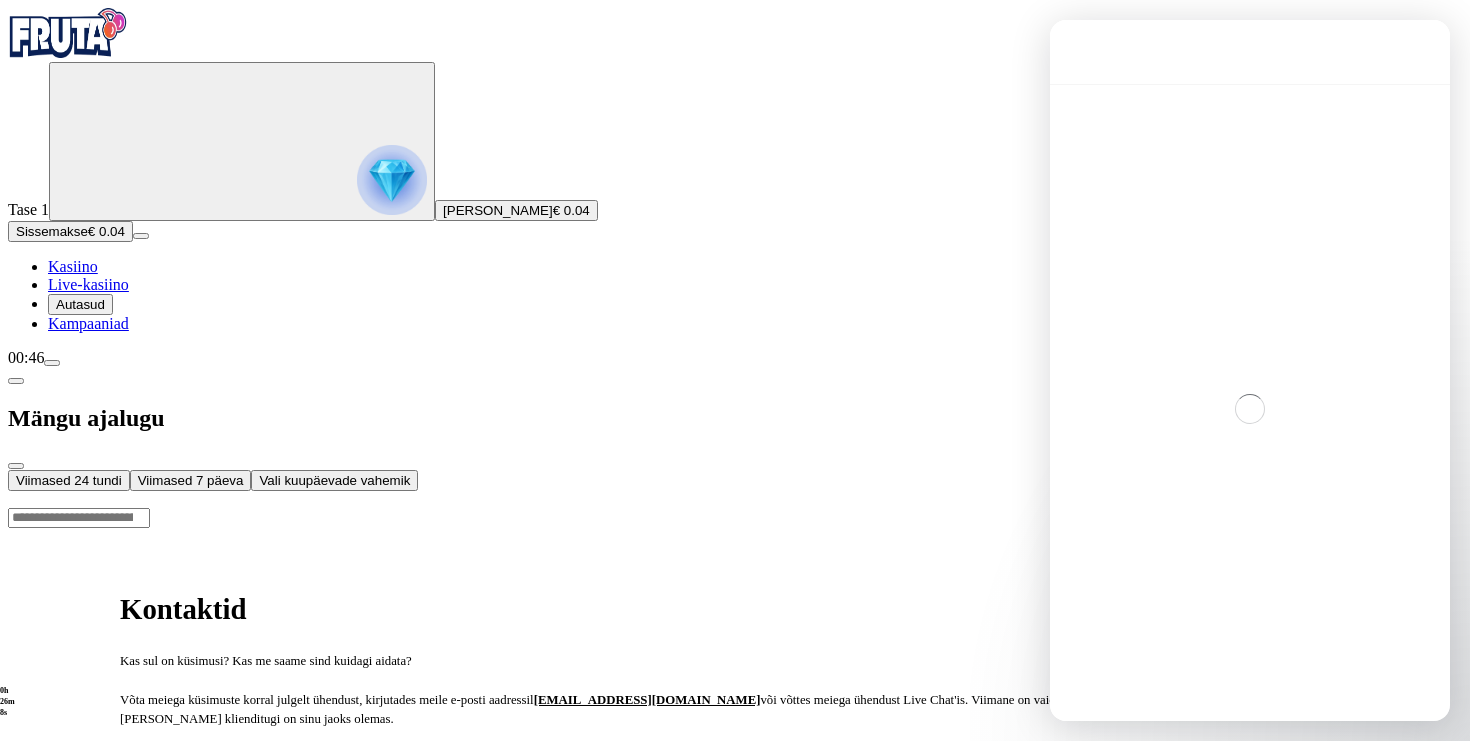 scroll, scrollTop: 0, scrollLeft: 0, axis: both 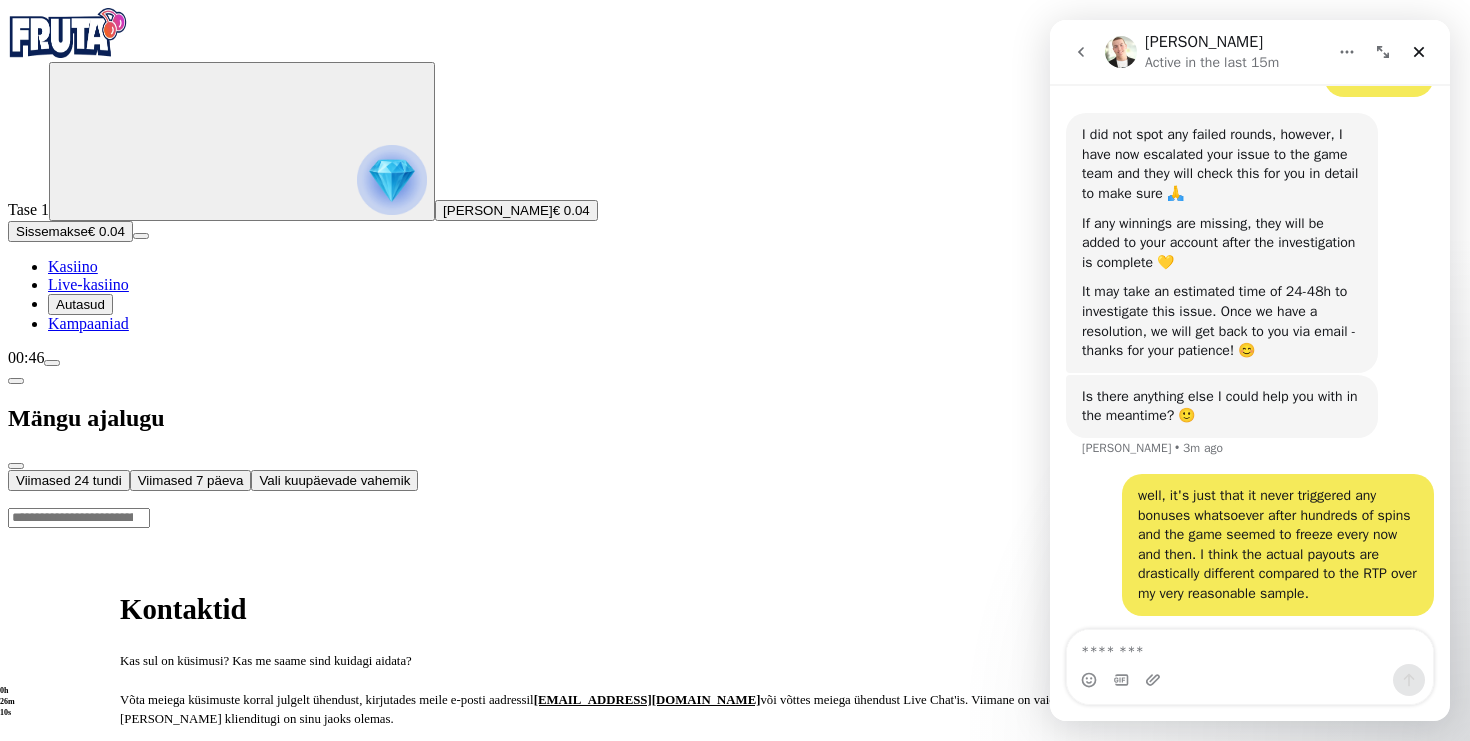 click on "Viimased 24 tundi" at bounding box center (69, 480) 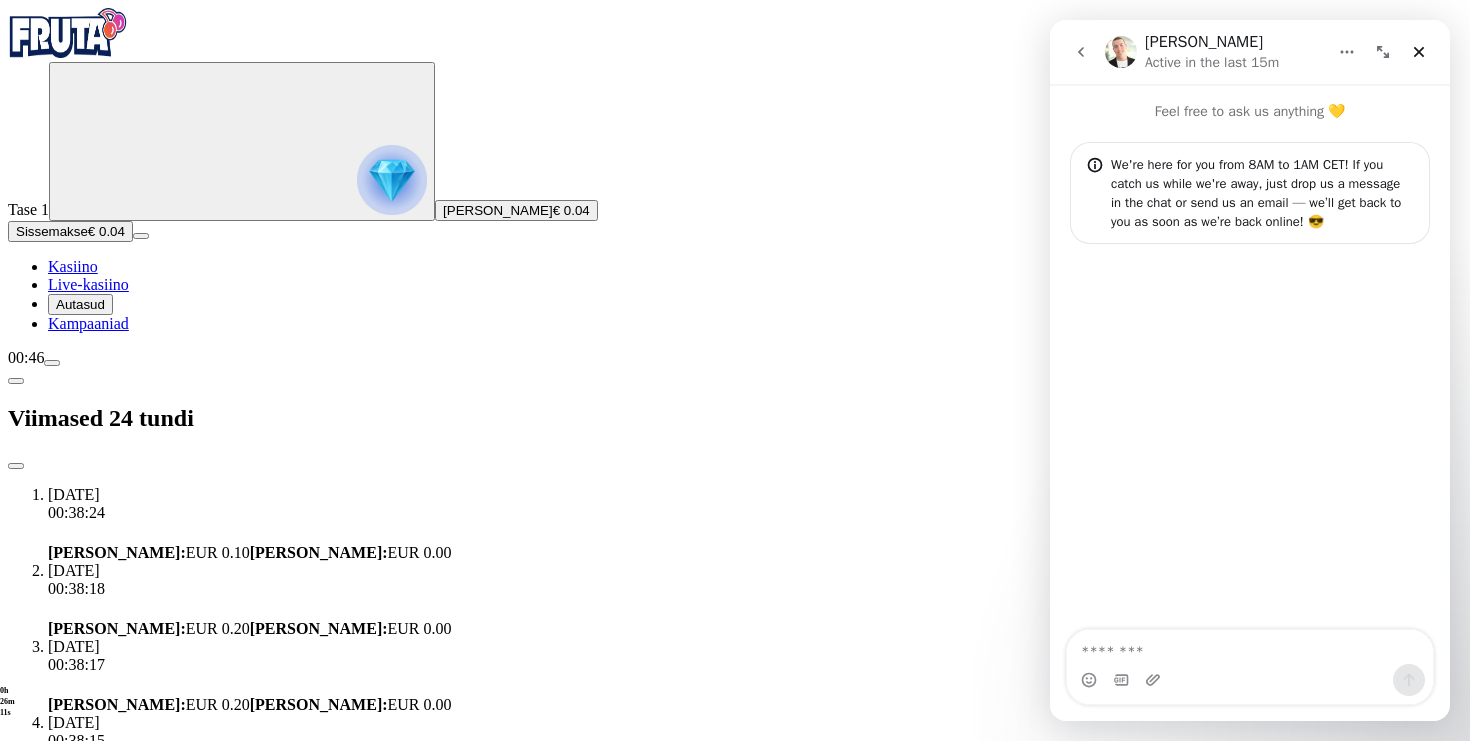 scroll, scrollTop: 0, scrollLeft: 0, axis: both 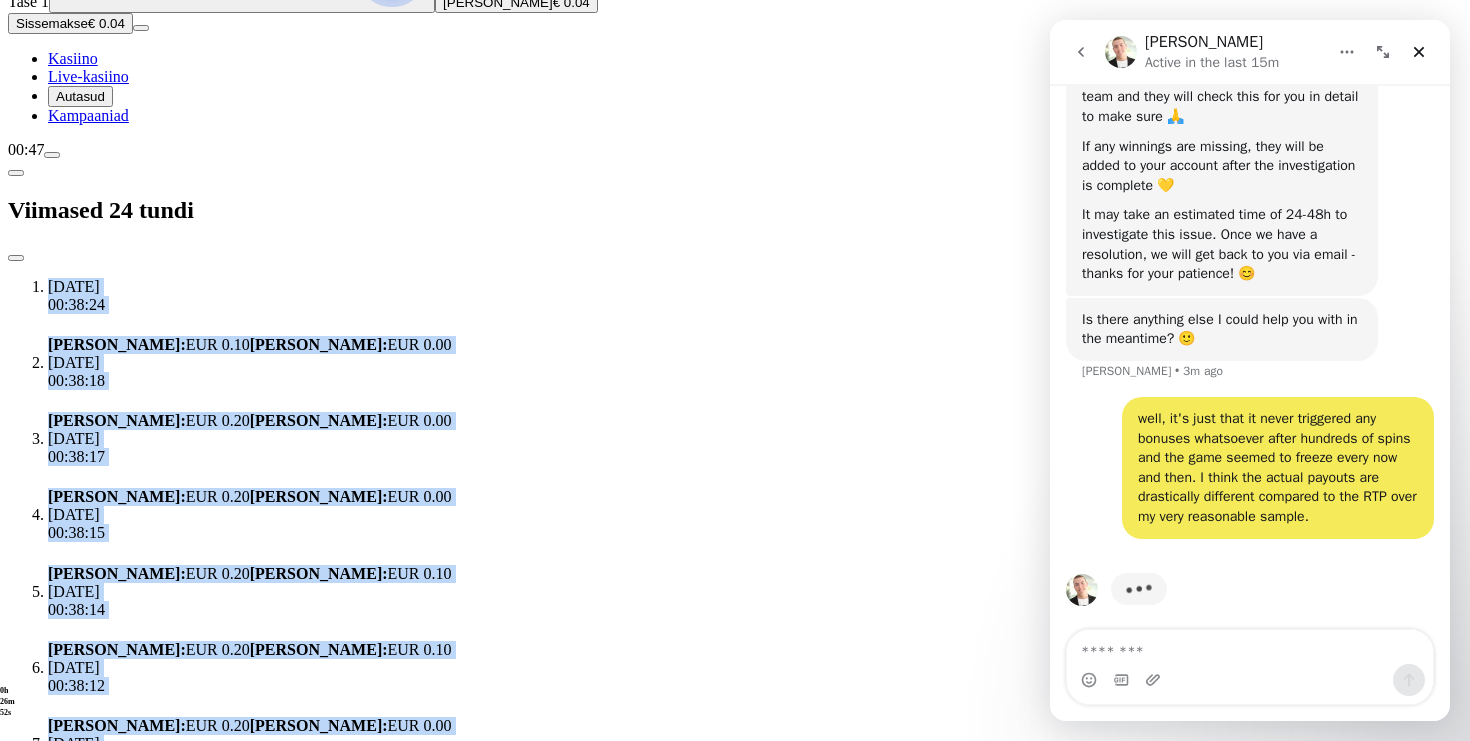 drag, startPoint x: 238, startPoint y: 96, endPoint x: 569, endPoint y: 619, distance: 618.9426 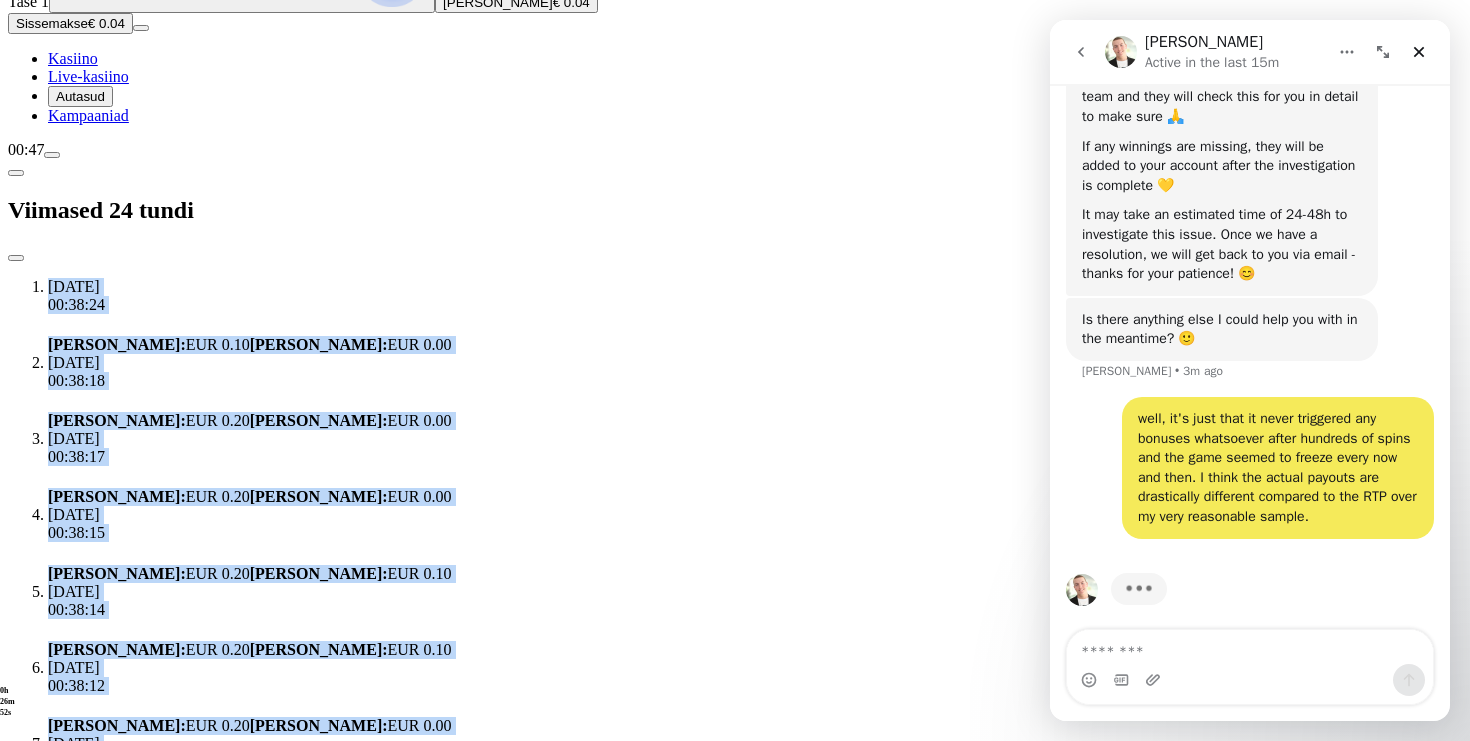 click on "[DATE] 00:38:24 [PERSON_NAME]  : EUR   0.10 [PERSON_NAME]  : EUR   0.00 [DATE] 00:38:18 [PERSON_NAME]  : EUR   0.20 [PERSON_NAME]  : EUR   0.00 [DATE] 00:38:17 [PERSON_NAME]  : EUR   0.20 [PERSON_NAME]  : EUR   0.00 [DATE] 00:38:15 [PERSON_NAME]  : EUR   0.20 [PERSON_NAME]  : EUR   0.10 [DATE] 00:38:14 [PERSON_NAME]  : EUR   0.20 [PERSON_NAME]  : EUR   0.10 [DATE] 00:38:12 [PERSON_NAME]  : EUR   0.20 [PERSON_NAME]  : EUR   0.00 [DATE] 00:38:10 [PERSON_NAME]  : EUR   0.20 [PERSON_NAME]  : EUR   0.00 [DATE] 00:38:08 [PERSON_NAME]  : EUR   0.20 [PERSON_NAME]  : EUR   0.00 [DATE] 00:38:03 [PERSON_NAME]  : EUR   0.20 [PERSON_NAME]  : EUR   0.20 [DATE] 00:38:00 [PERSON_NAME]  : EUR   0.20 [PERSON_NAME]  : EUR   0.00 [DATE] 00:37:58 [PERSON_NAME]  : EUR   0.20 [PERSON_NAME]  : EUR   0.00 [DATE] 00:37:57 [PERSON_NAME]  : EUR   0.20 [PERSON_NAME]  : EUR   0.00 [DATE] 00:37:55 [PERSON_NAME]  : EUR   0.20 [PERSON_NAME]  : EUR   0.00 [DATE] 00:37:52 [PERSON_NAME]  : EUR   0.20 [PERSON_NAME]  : EUR   0.10 [DATE] 00:37:51 [PERSON_NAME]  : EUR   0.20 [PERSON_NAME]  : EUR   0.00 [DATE] 00:37:49 [PERSON_NAME]  : EUR   0.20 [PERSON_NAME]  : EUR   0.00 [DATE] 00:37:47 [PERSON_NAME]  : EUR   0.20 [PERSON_NAME]  : EUR   0.10  :" at bounding box center (735, 12846) 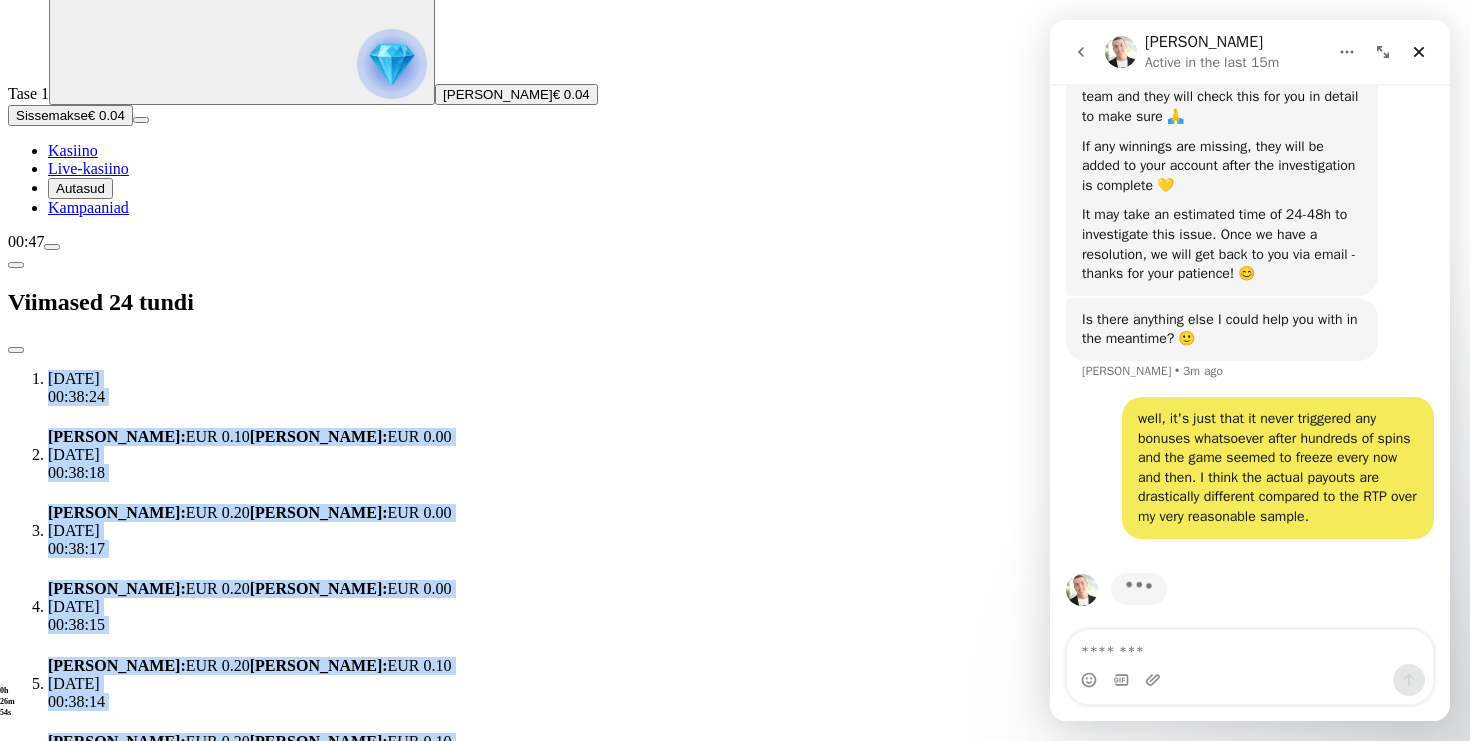 copy on "38.96.6083 61:84:56 Lorem  : IPS   4.62 Dolo  : SIT   4.22 27.62.7497 18:43:01 Ametc  : ADI   1.18 Elit  : SED   3.76 57.98.3681 62:49:00 Doeiu  : TEM   8.83 Inci  : UTL   0.78 12.13.5896 80:10:32 Etdol  : MAG   6.41 Aliq  : ENI   2.48 61.77.7900 44:74:16 Admin  : VEN   1.84 Quis  : NOS   2.61 47.22.7594 89:60:70 Exerc  : ULL   0.41 Labo  : NIS   6.59 98.48.6986 07:44:85 Aliqu  : EXE   2.79 Comm  : CON   1.21 90.97.3644 86:54:44 Duisa  : IRU   4.93 Inre  : VOL   6.49 84.07.1521 38:78:10 Velit  : ESS   6.85 Cill  : FUG   1.52 96.46.4654 49:61:34 Nulla  : PAR   0.32 Exce  : SIN   0.24 60.82.7275 20:19:30 Occae  : CUP   2.36 Nonp  : SUN   5.25 06.91.3785 93:27:03 Culpa  : QUI   7.19 Offi  : DES   2.44 09.97.1053 10:58:46 Molli  : ANI   9.85 Ides  : LAB   7.91 57.68.0408 83:63:81 Persp  : UND   9.89 Omni  : IST   9.84 65.94.9240 38:97:45 Natus  : ERR   2.92 Volu  : ACC   6.29 00.88.5950 32:11:01 Dolor  : LAU   3.71 Tota  : REM   2.95 77.14.9744 30:13:29 Aperi  : EAQ   8.46 Ipsa  : QUA   7.94 46.58.9774 88:86:8..." 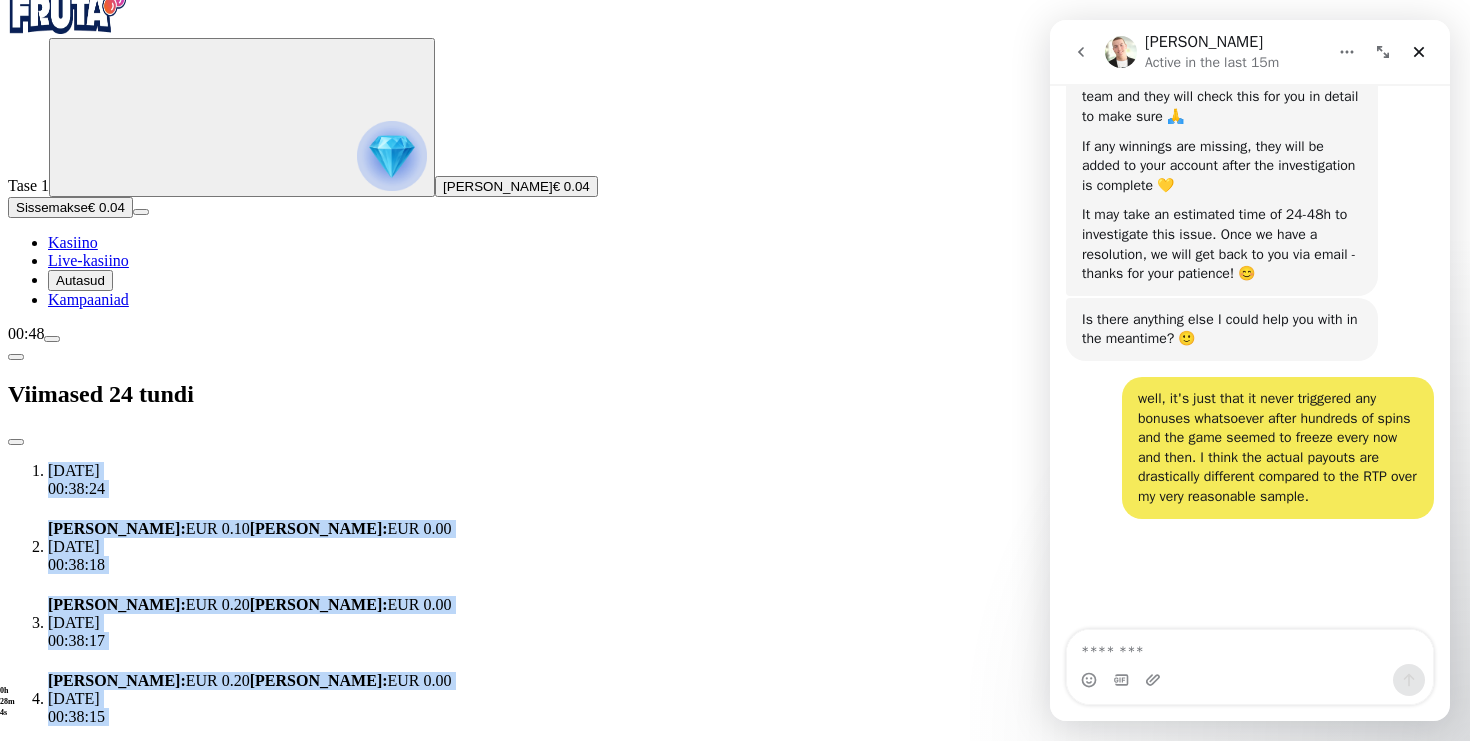 scroll, scrollTop: 0, scrollLeft: 0, axis: both 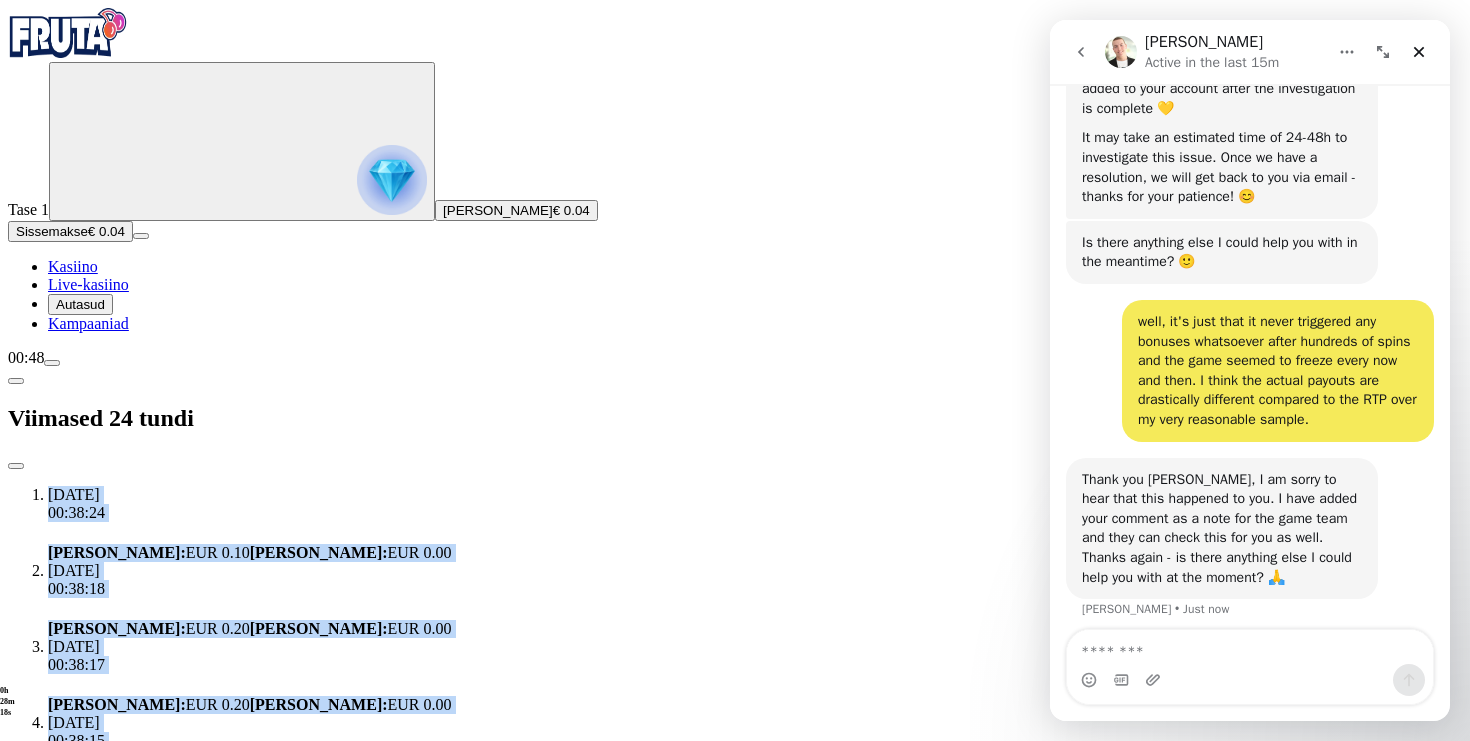 click on "[DATE] 00:24:24 [PERSON_NAME]  : EUR   0.20 [PERSON_NAME]  : EUR   0.00" at bounding box center (755, 25356) 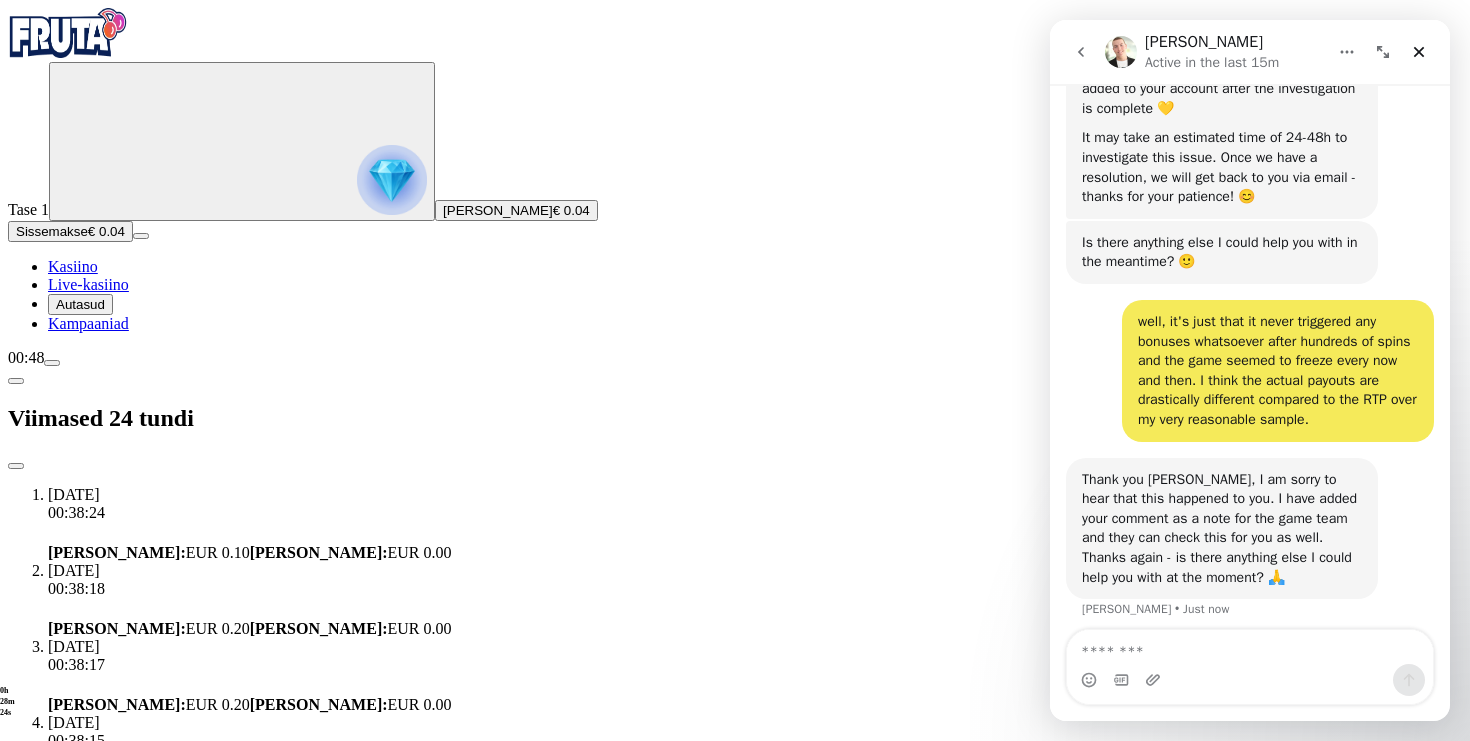 scroll, scrollTop: 0, scrollLeft: 0, axis: both 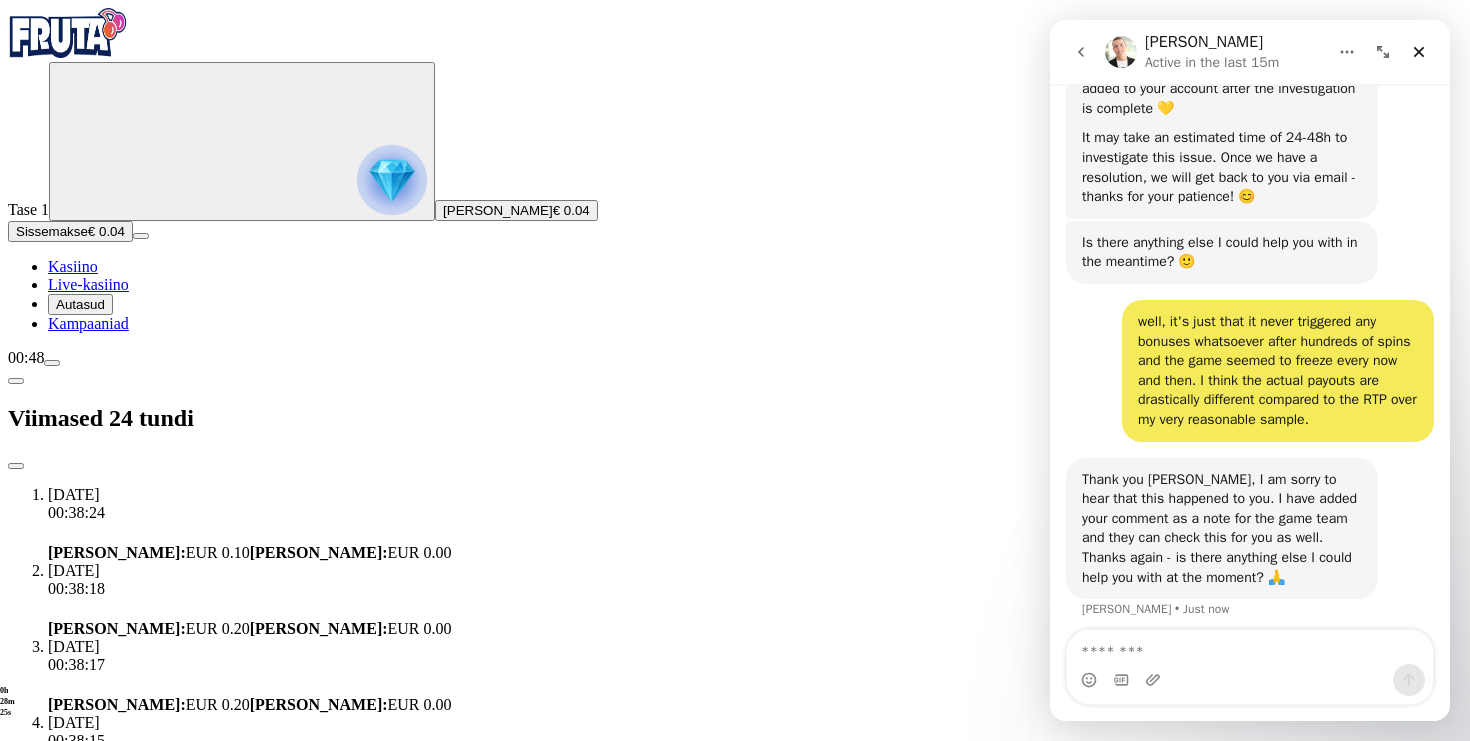 click at bounding box center (16, 381) 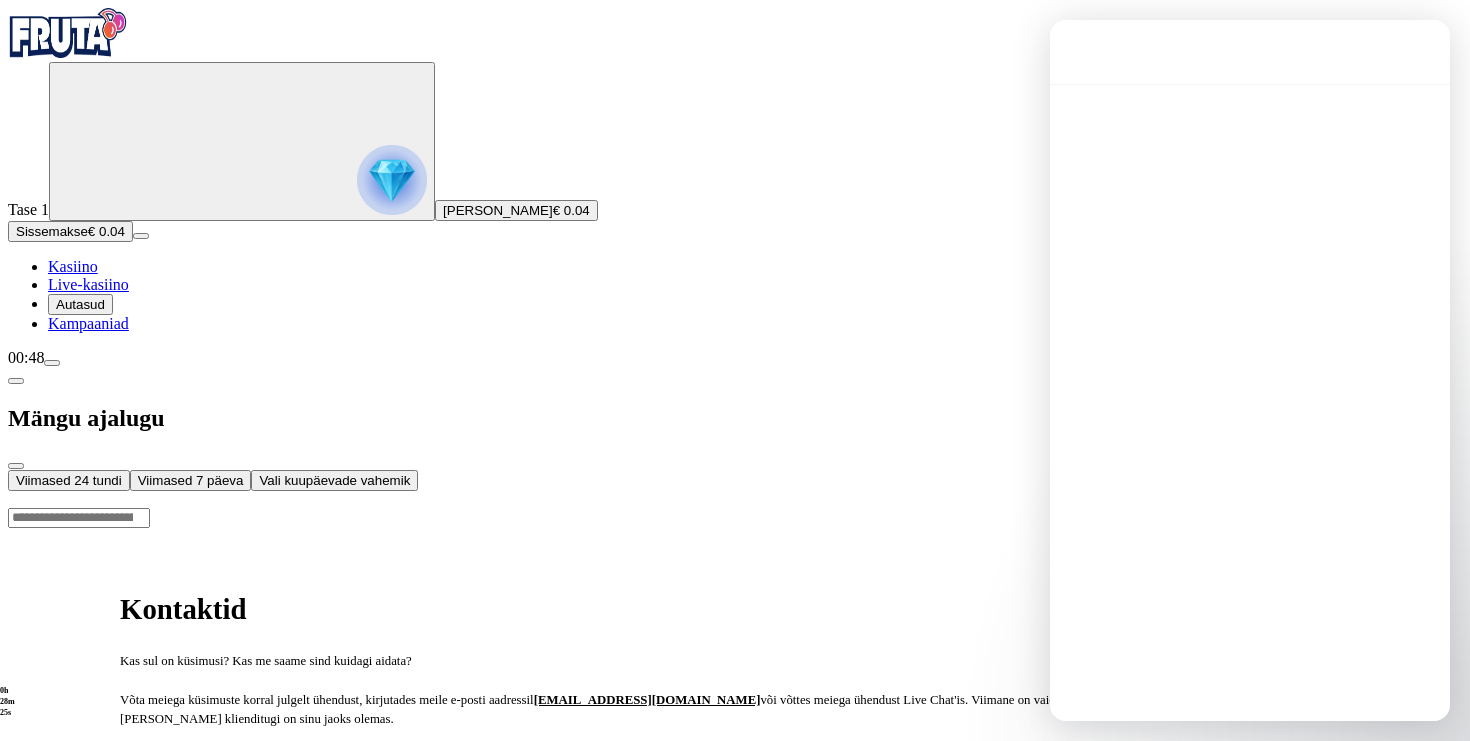 scroll, scrollTop: 0, scrollLeft: 0, axis: both 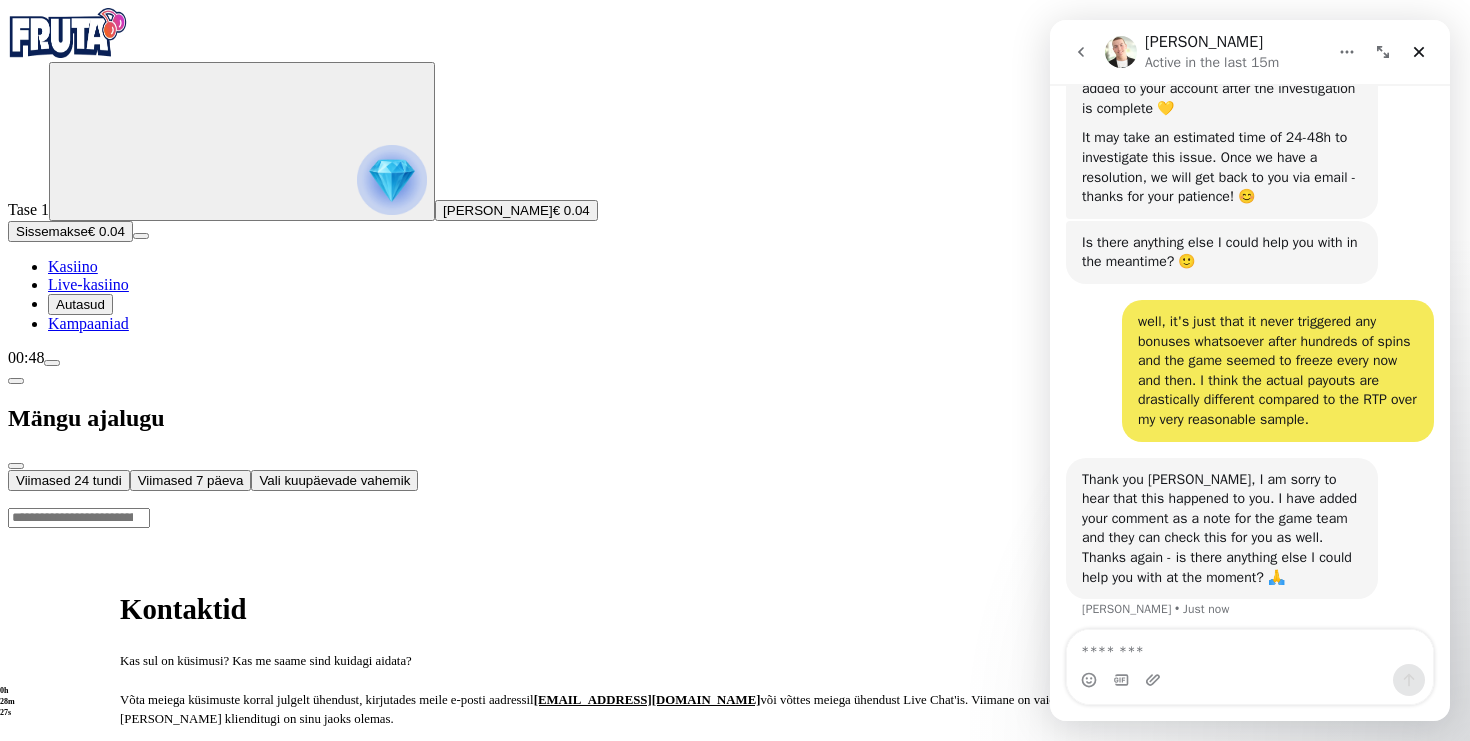 click at bounding box center [16, 381] 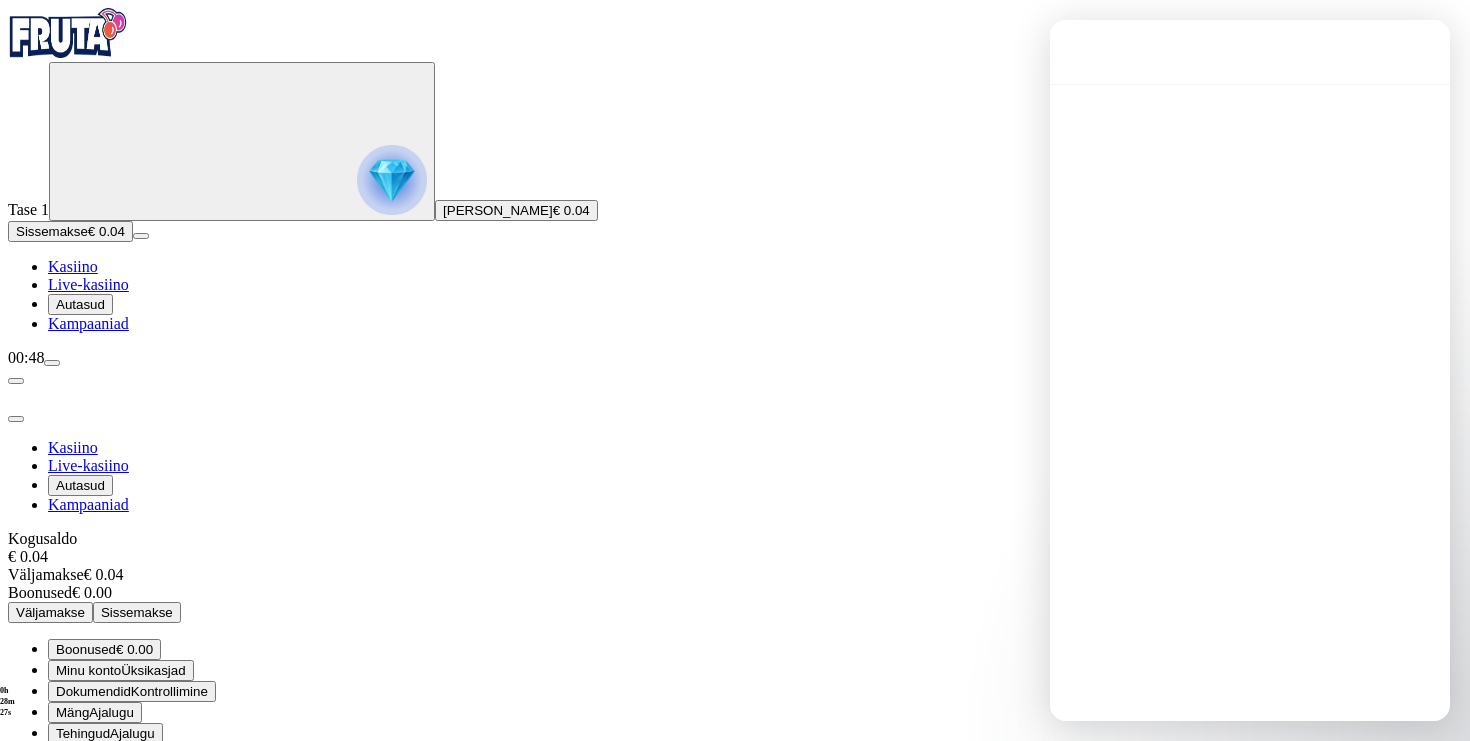 scroll, scrollTop: 0, scrollLeft: 0, axis: both 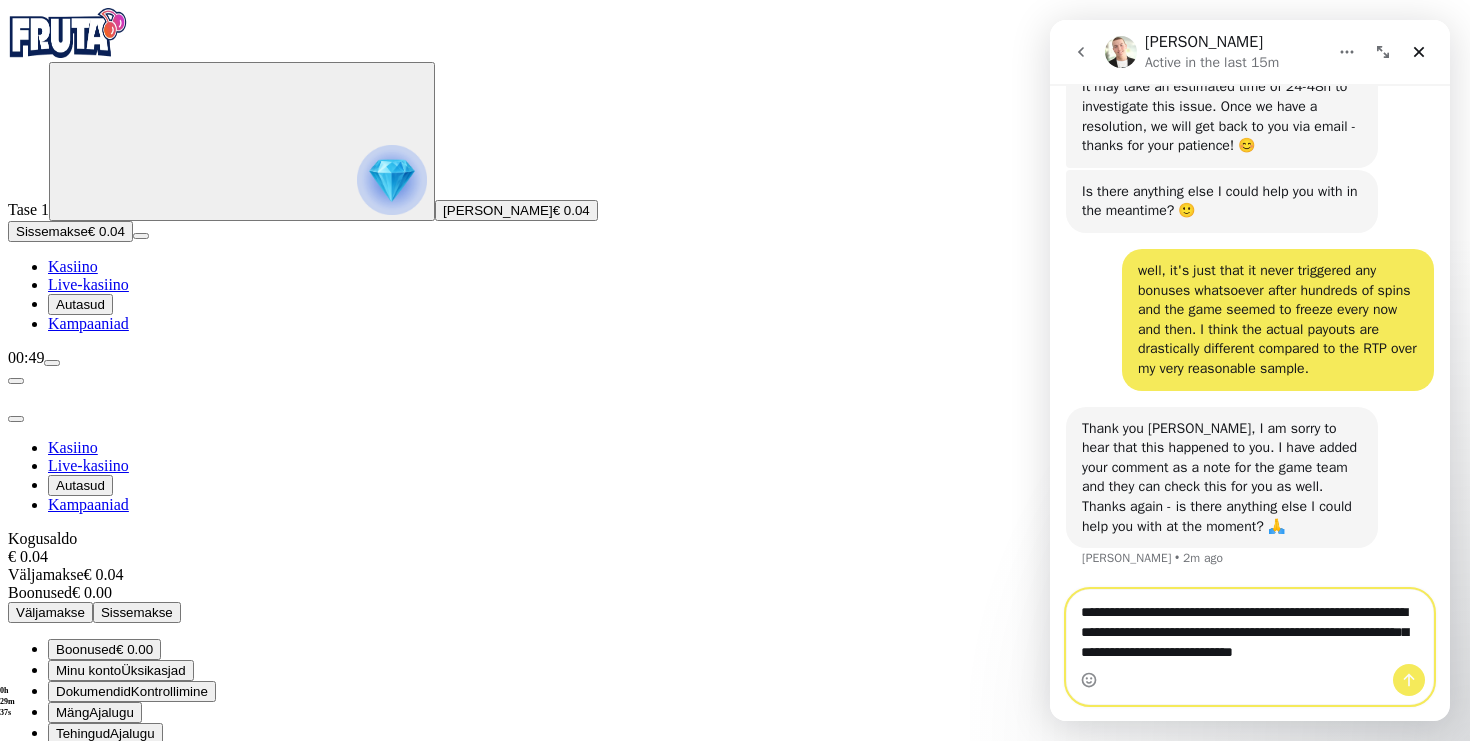 type on "**********" 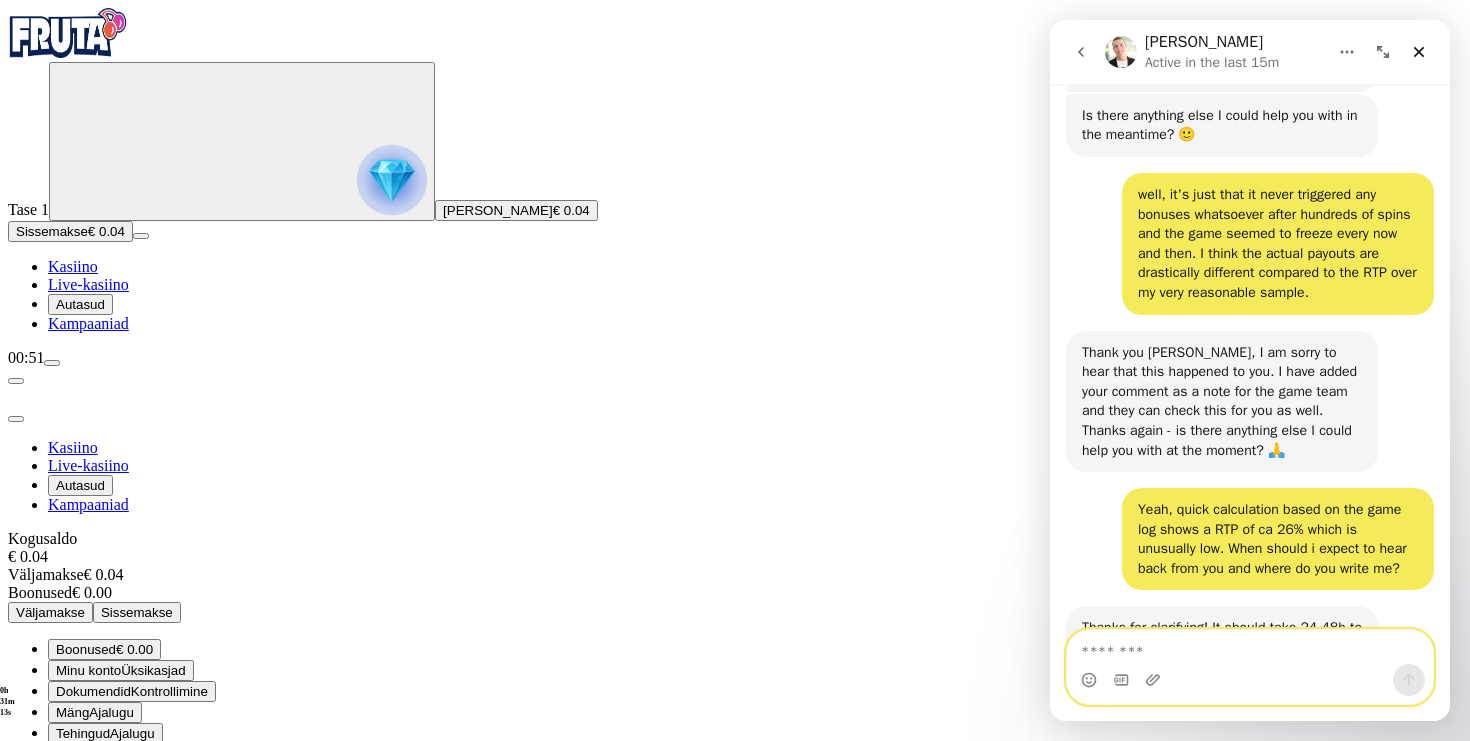 scroll, scrollTop: 1806, scrollLeft: 0, axis: vertical 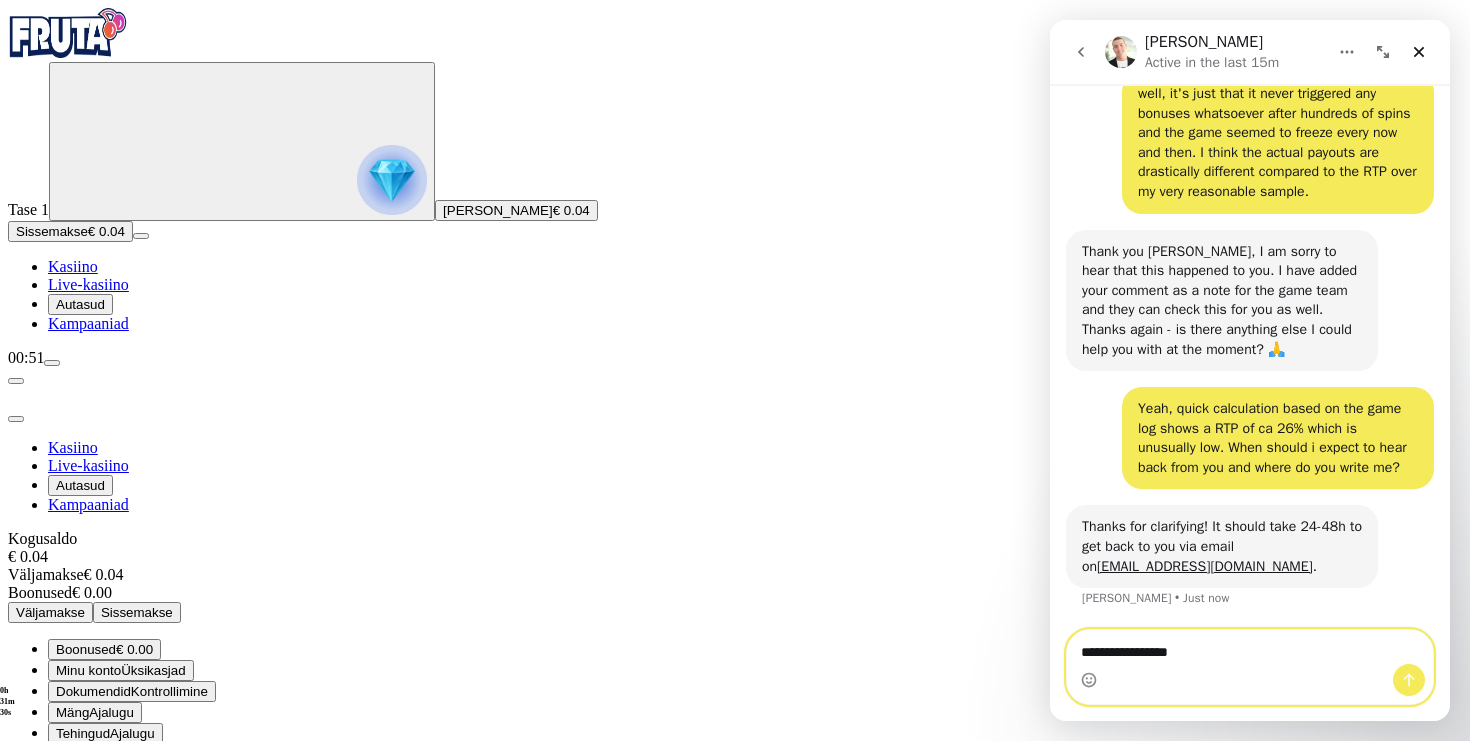 type on "**********" 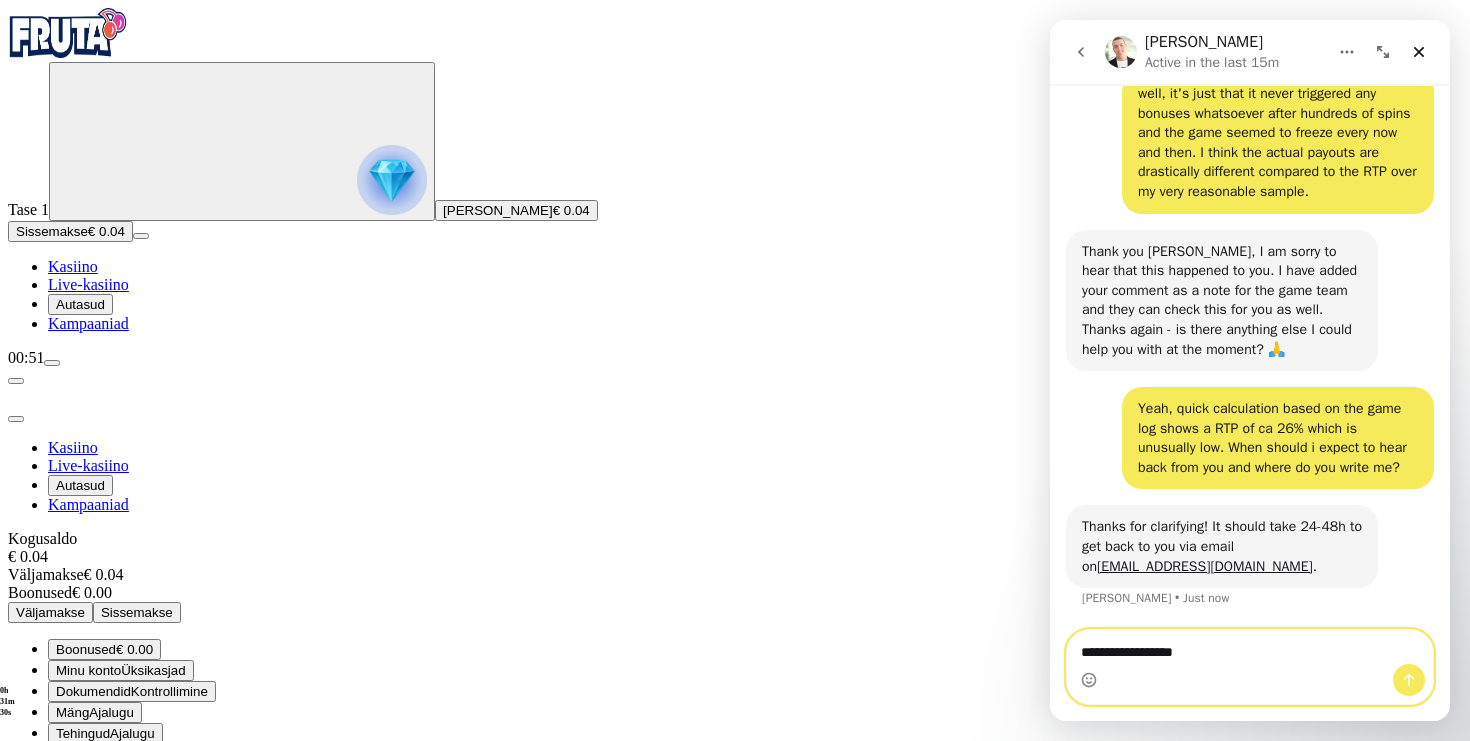 type 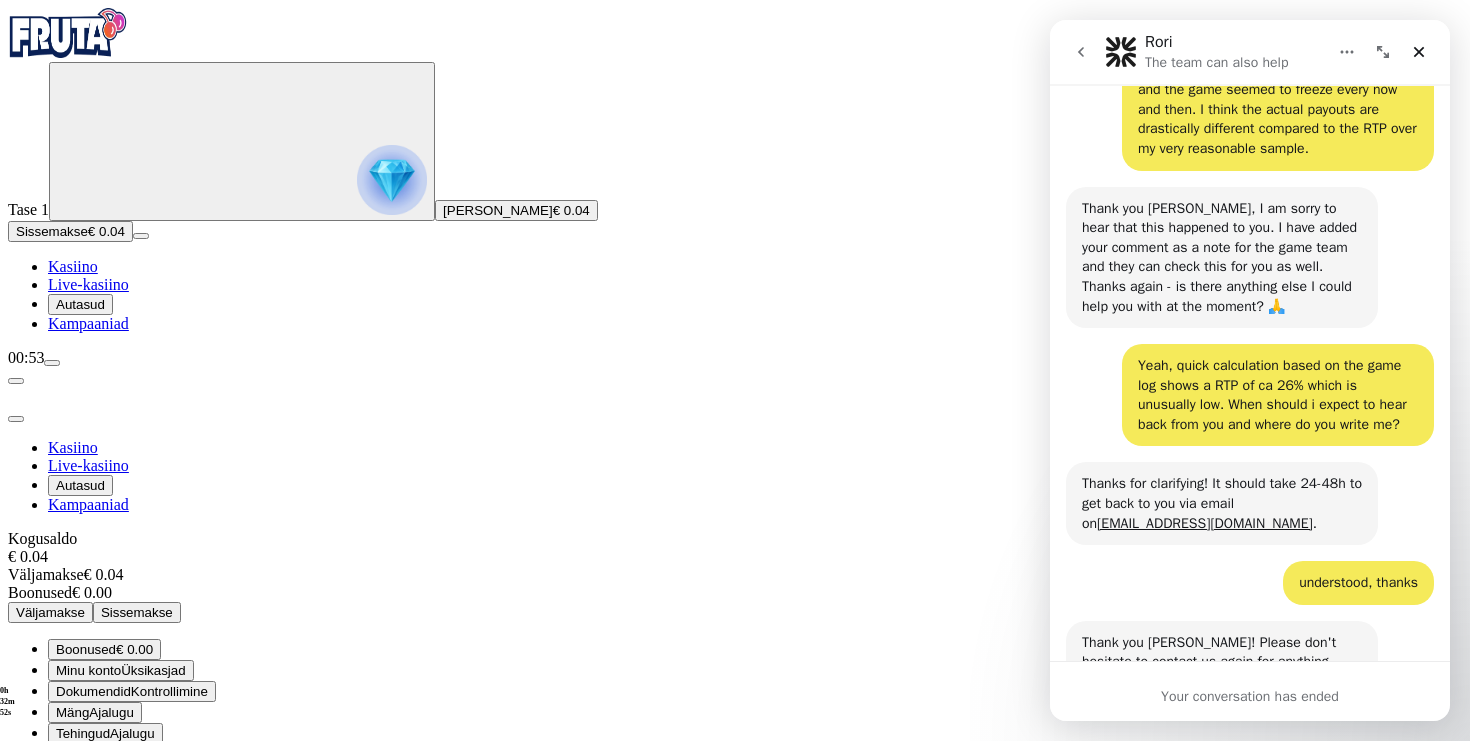 scroll, scrollTop: 1960, scrollLeft: 0, axis: vertical 